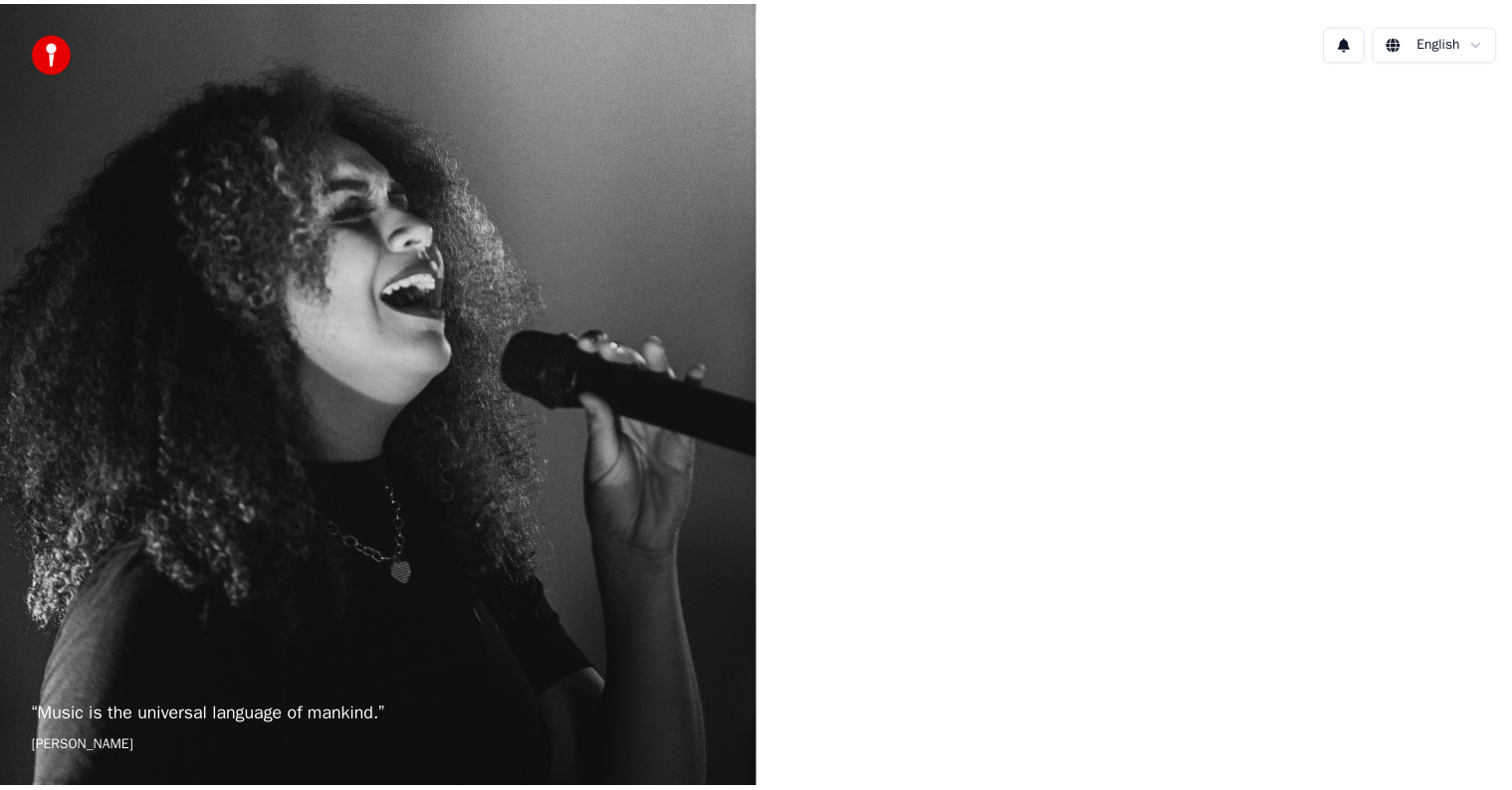 scroll, scrollTop: 0, scrollLeft: 0, axis: both 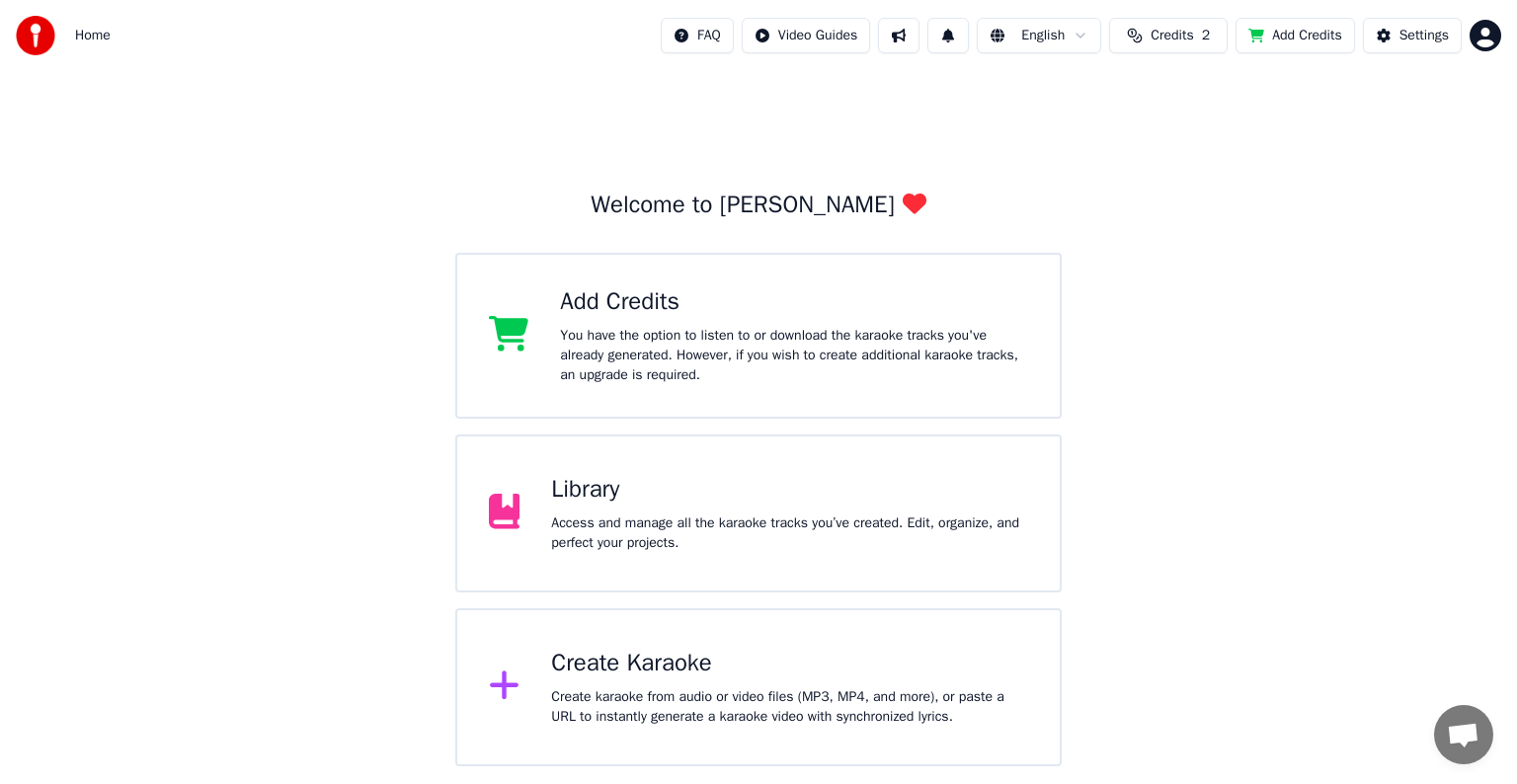 click on "Library Access and manage all the karaoke tracks you’ve created. Edit, organize, and perfect your projects." at bounding box center (758, 513) 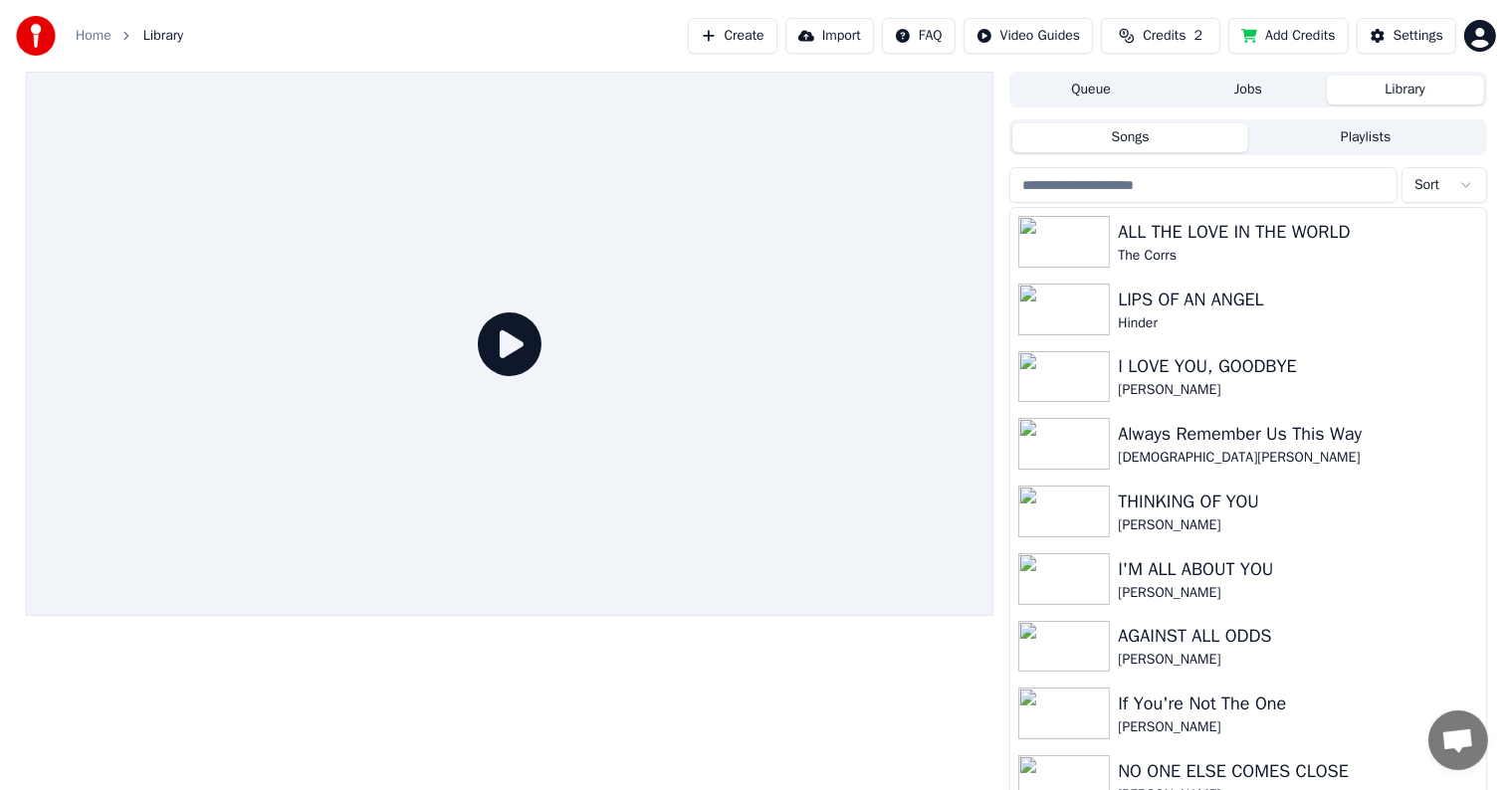 click at bounding box center (1203, 185) 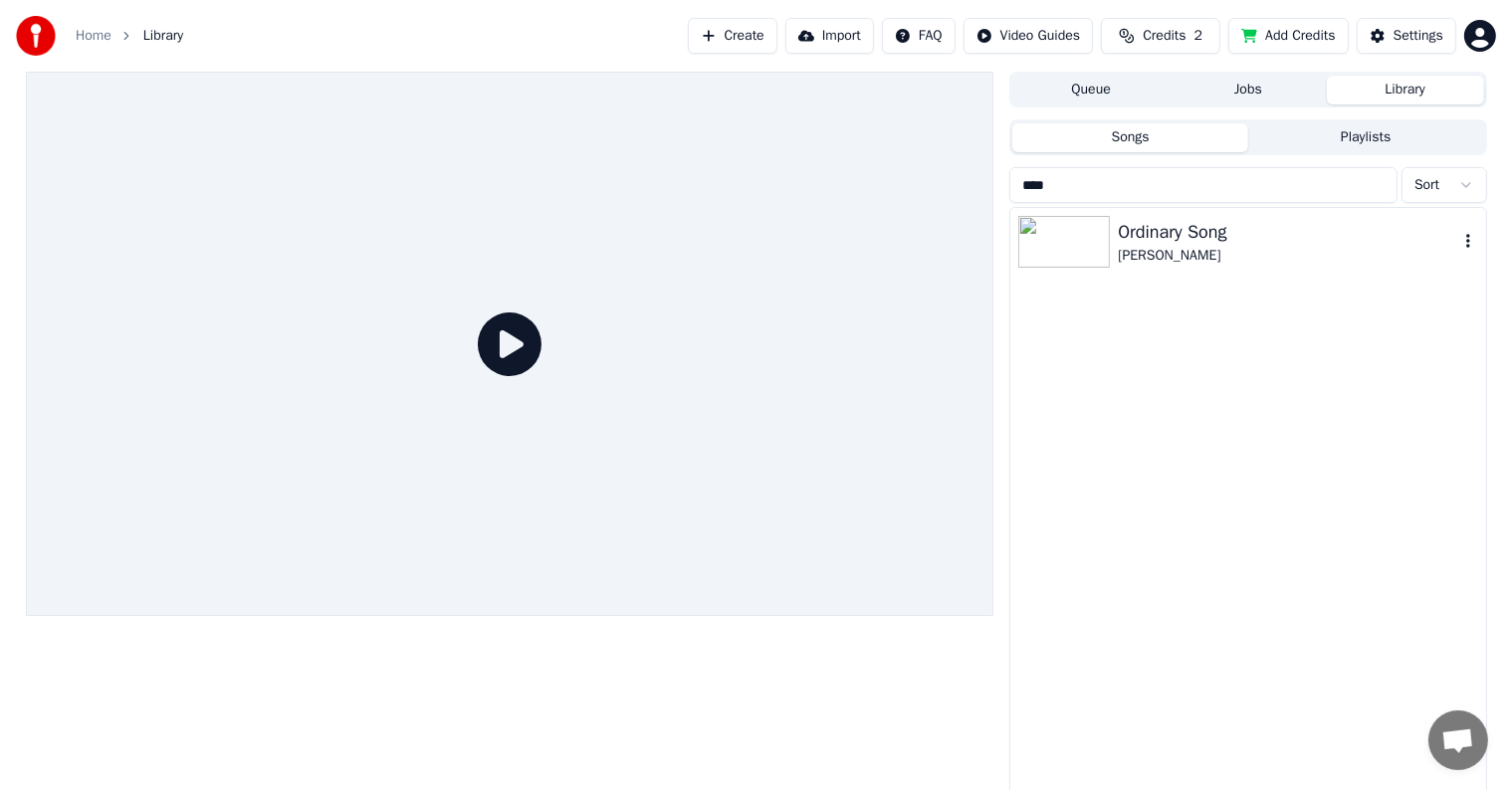 type on "****" 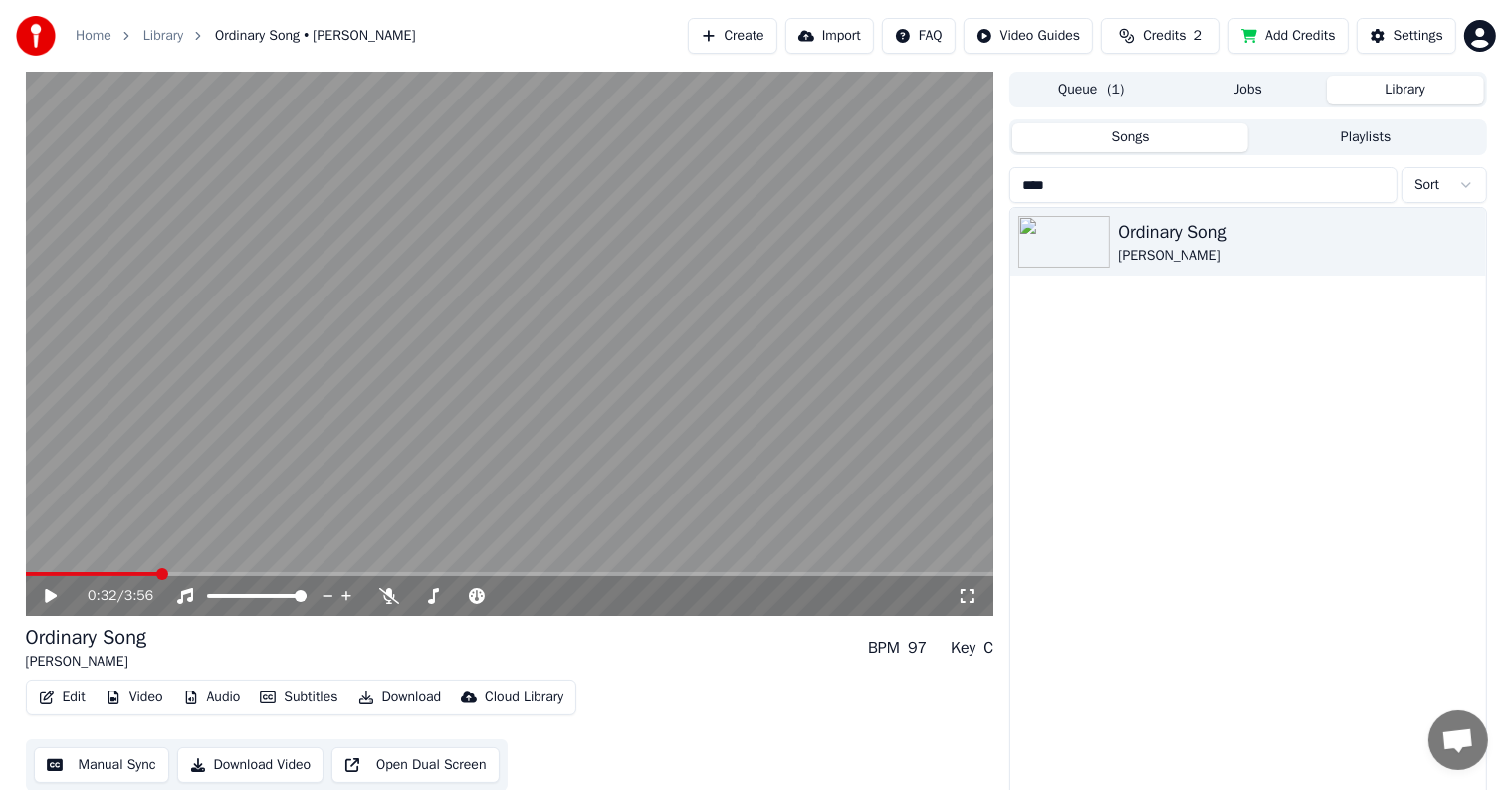 scroll, scrollTop: 9, scrollLeft: 0, axis: vertical 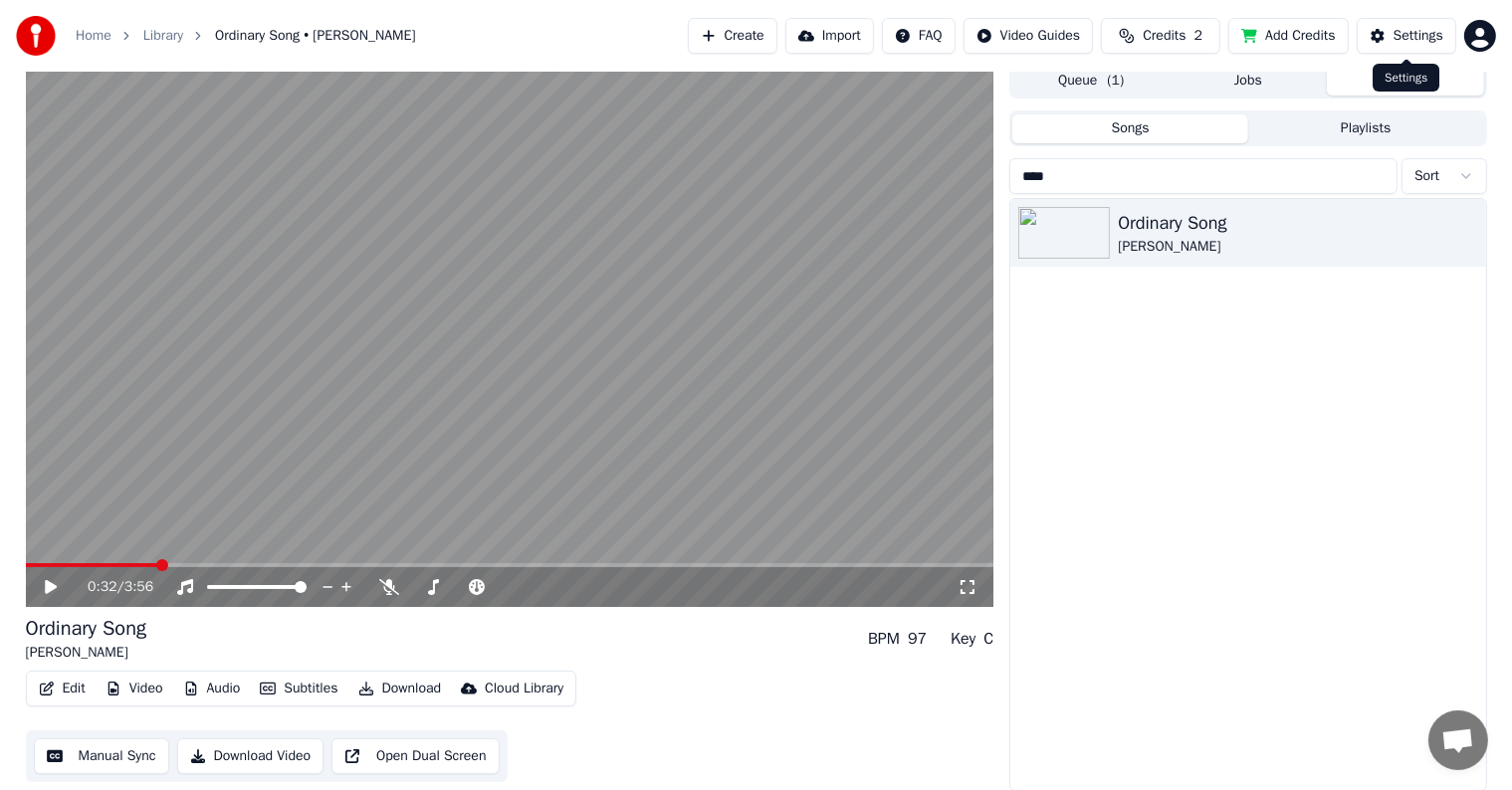 click on "Settings" at bounding box center [1406, 36] 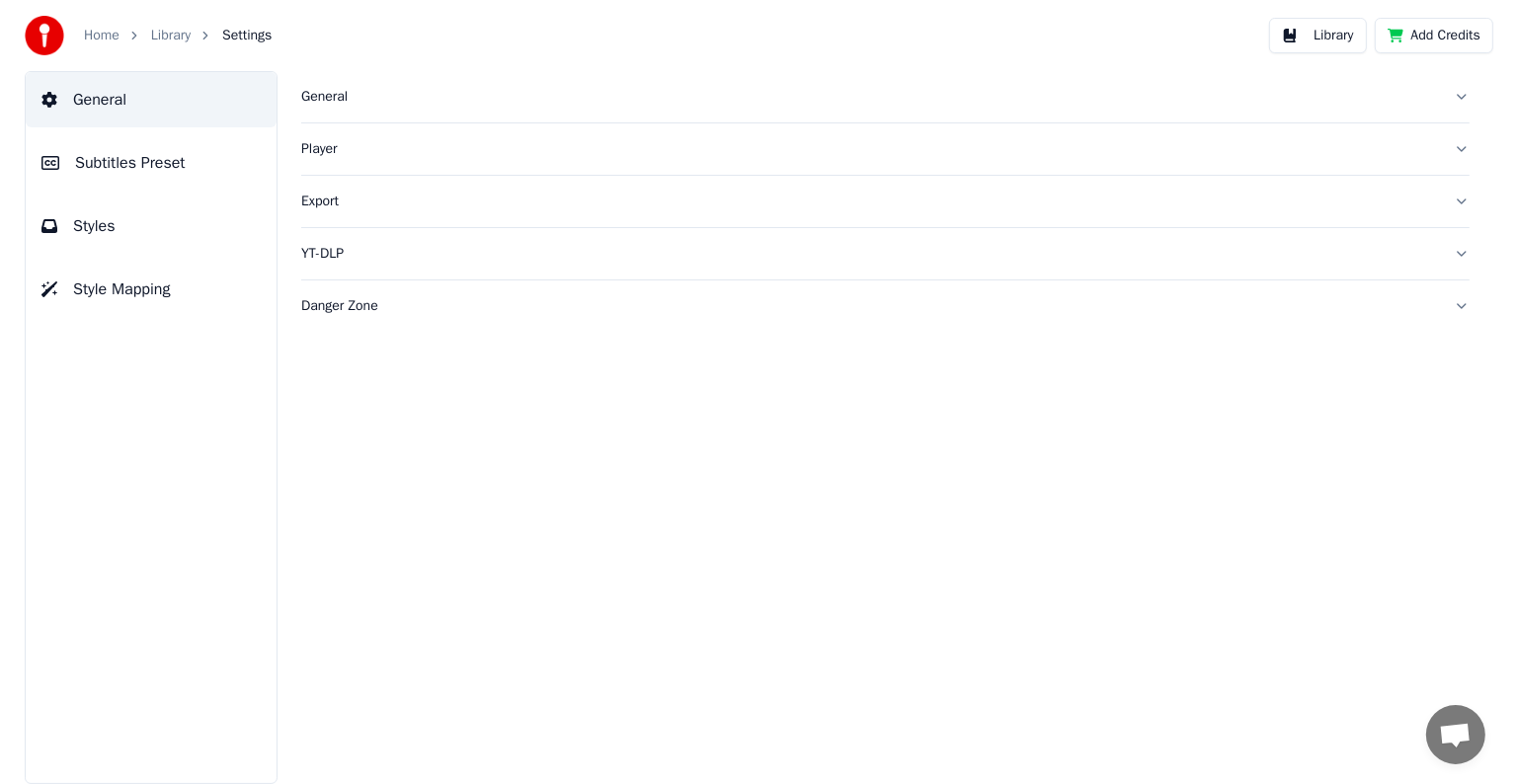scroll, scrollTop: 0, scrollLeft: 0, axis: both 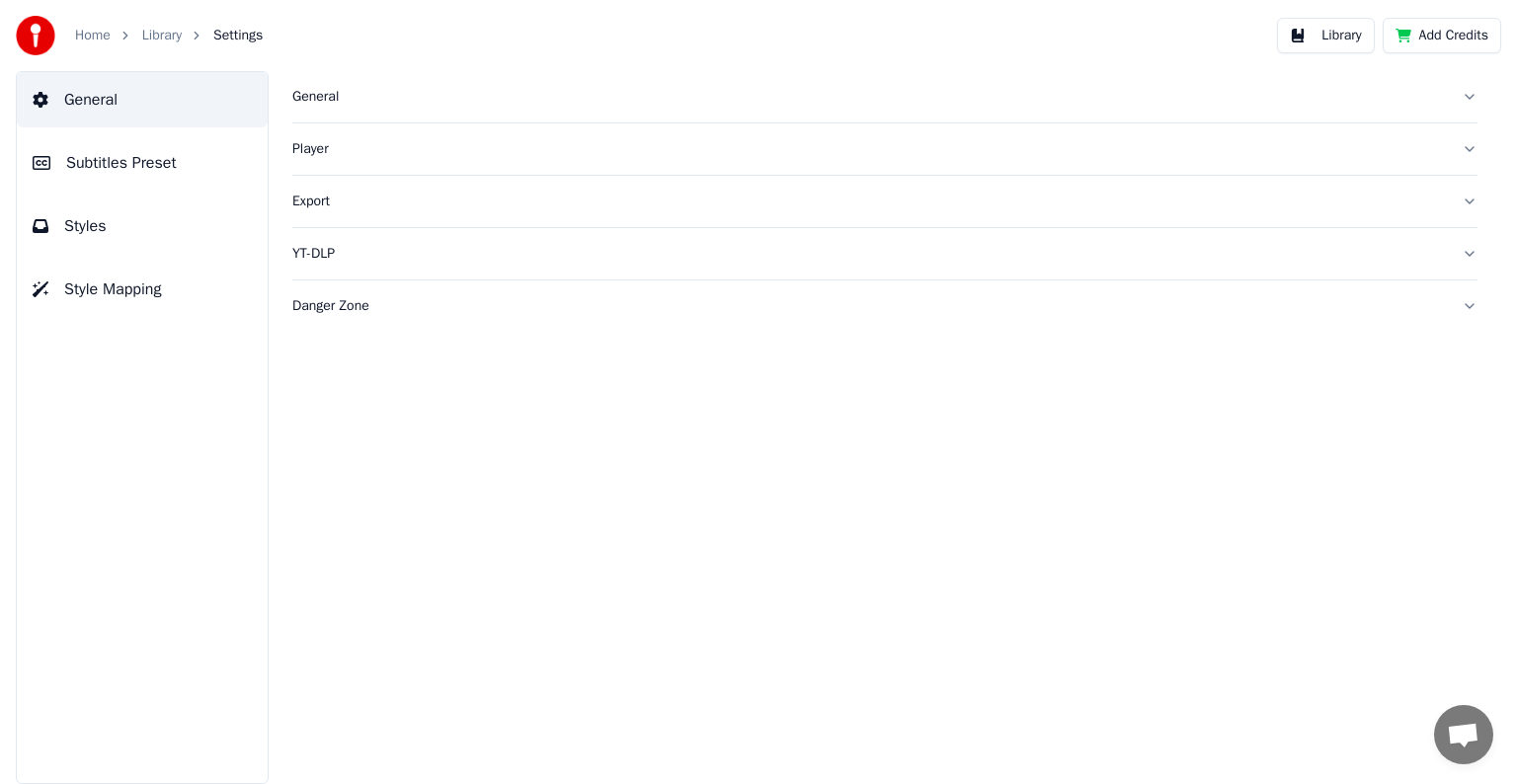 click on "Subtitles Preset" at bounding box center [121, 163] 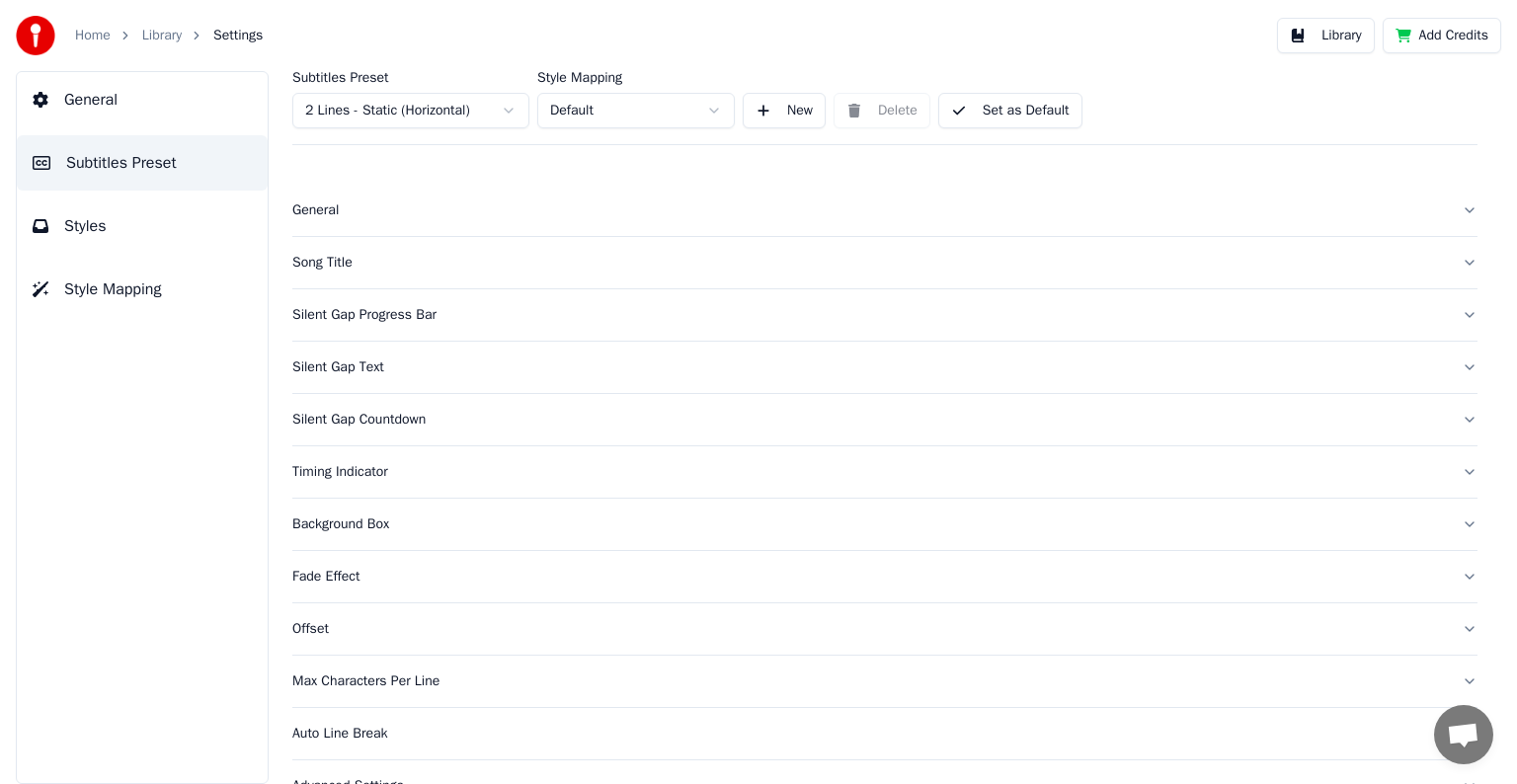 click on "Song Title" at bounding box center (869, 263) 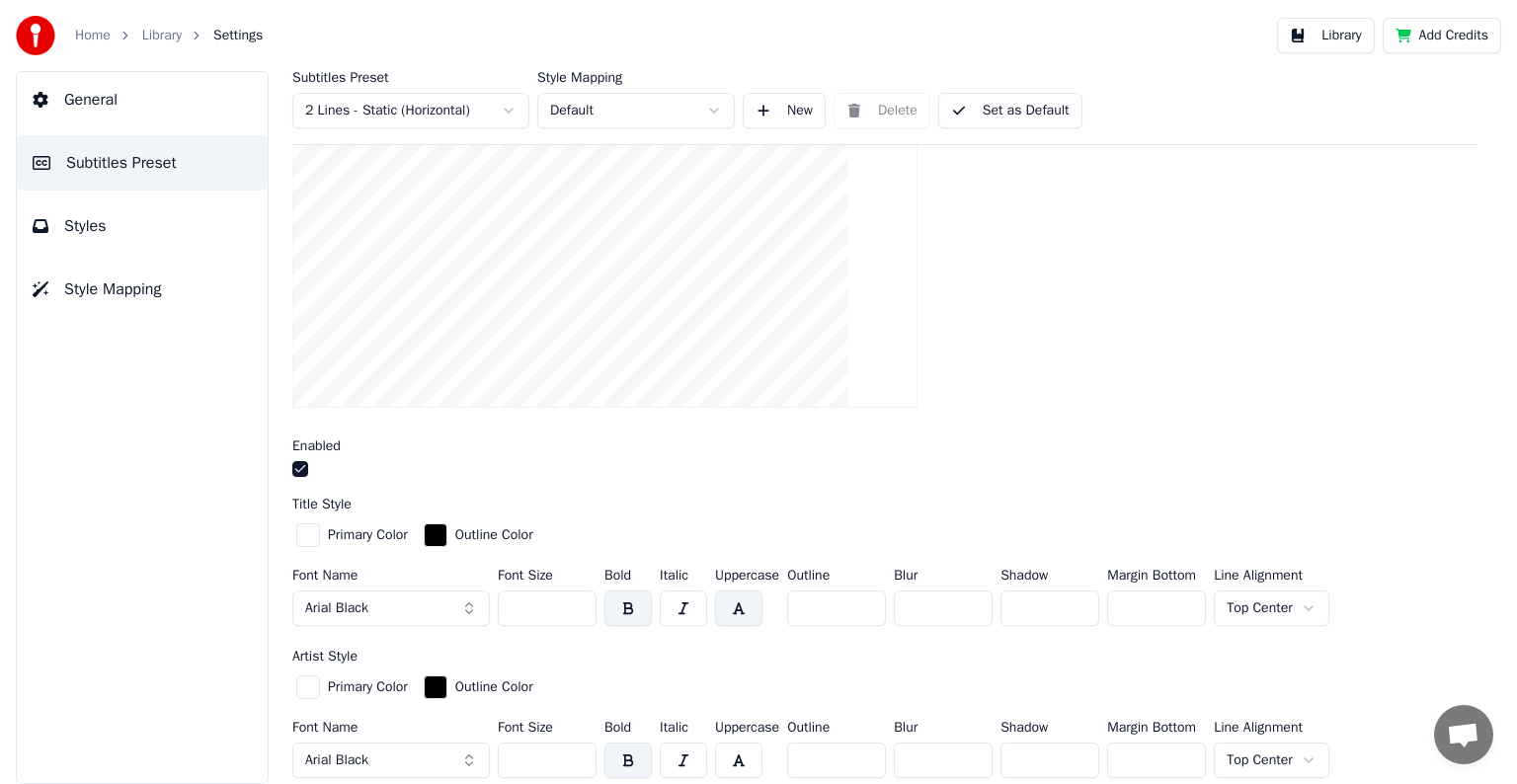 scroll, scrollTop: 296, scrollLeft: 0, axis: vertical 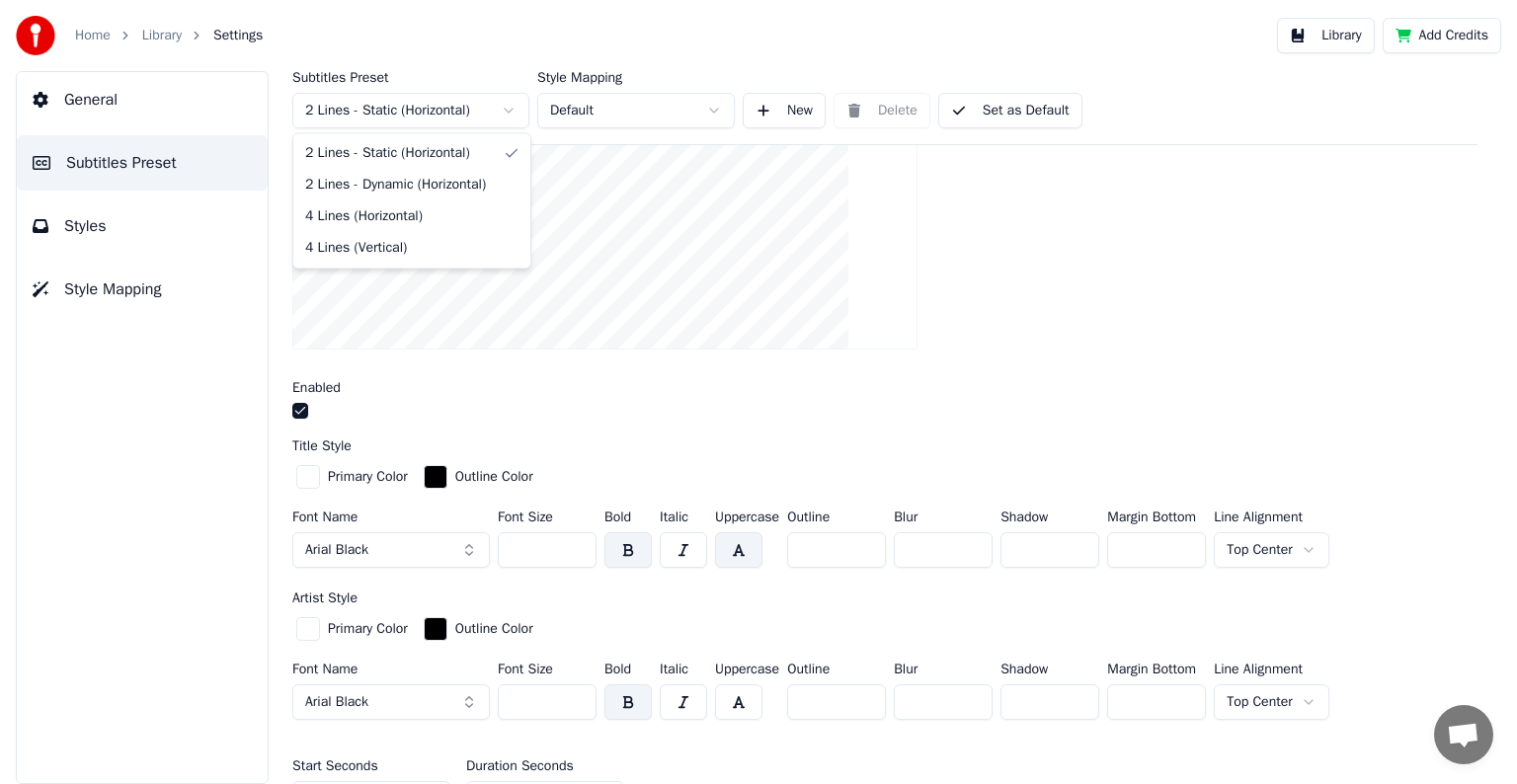 click on "Home Library Settings Library Add Credits General Subtitles Preset Styles Style Mapping Subtitles Preset 2 Lines - Static (Horizontal) Style Mapping Default New Delete Set as Default General Song Title Insert the song title in the beginning of the video Enabled Title Style Primary Color Outline Color Font Name Arial Black Font Size *** Bold Italic Uppercase Outline * Blur * Shadow * Margin Bottom *** Line Alignment Top Center Artist Style Primary Color Outline Color Font Name Arial Black Font Size *** Bold Italic Uppercase Outline * Blur * Shadow * Margin Bottom *** Line Alignment Top Center Start Seconds * Duration Seconds * Fade In (Milliseconds) *** Fade Out (Milliseconds) **** Reset Silent Gap Progress Bar Silent Gap Text Silent Gap Countdown Timing Indicator Background Box Fade Effect Offset Max Characters Per Line Auto Line Break Advanced Settings 2 Lines - Static (Horizontal) 2 Lines - Dynamic (Horizontal) 4 Lines (Horizontal) 4 Lines (Vertical)" at bounding box center (758, 392) 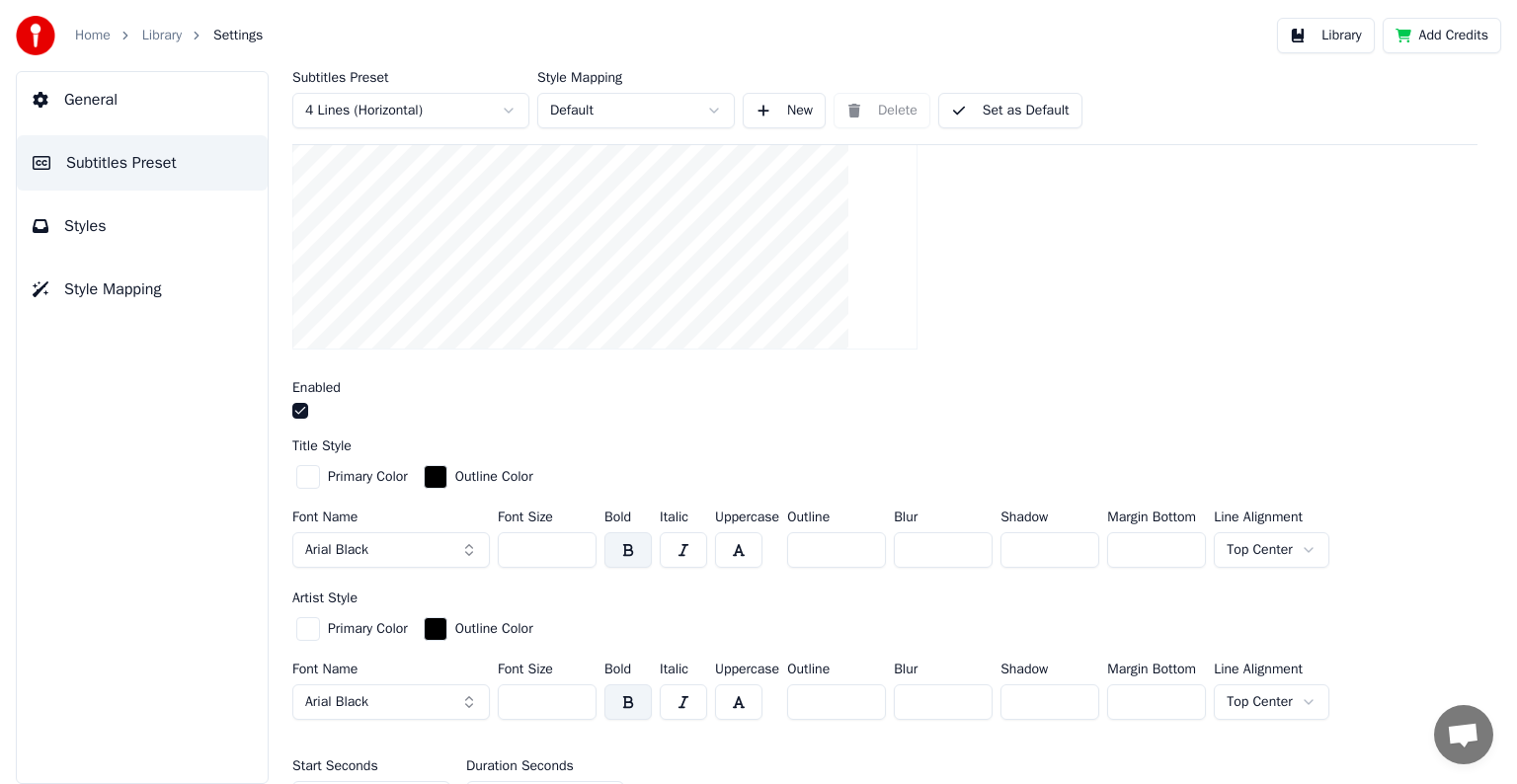 drag, startPoint x: 561, startPoint y: 546, endPoint x: 518, endPoint y: 545, distance: 43.011626 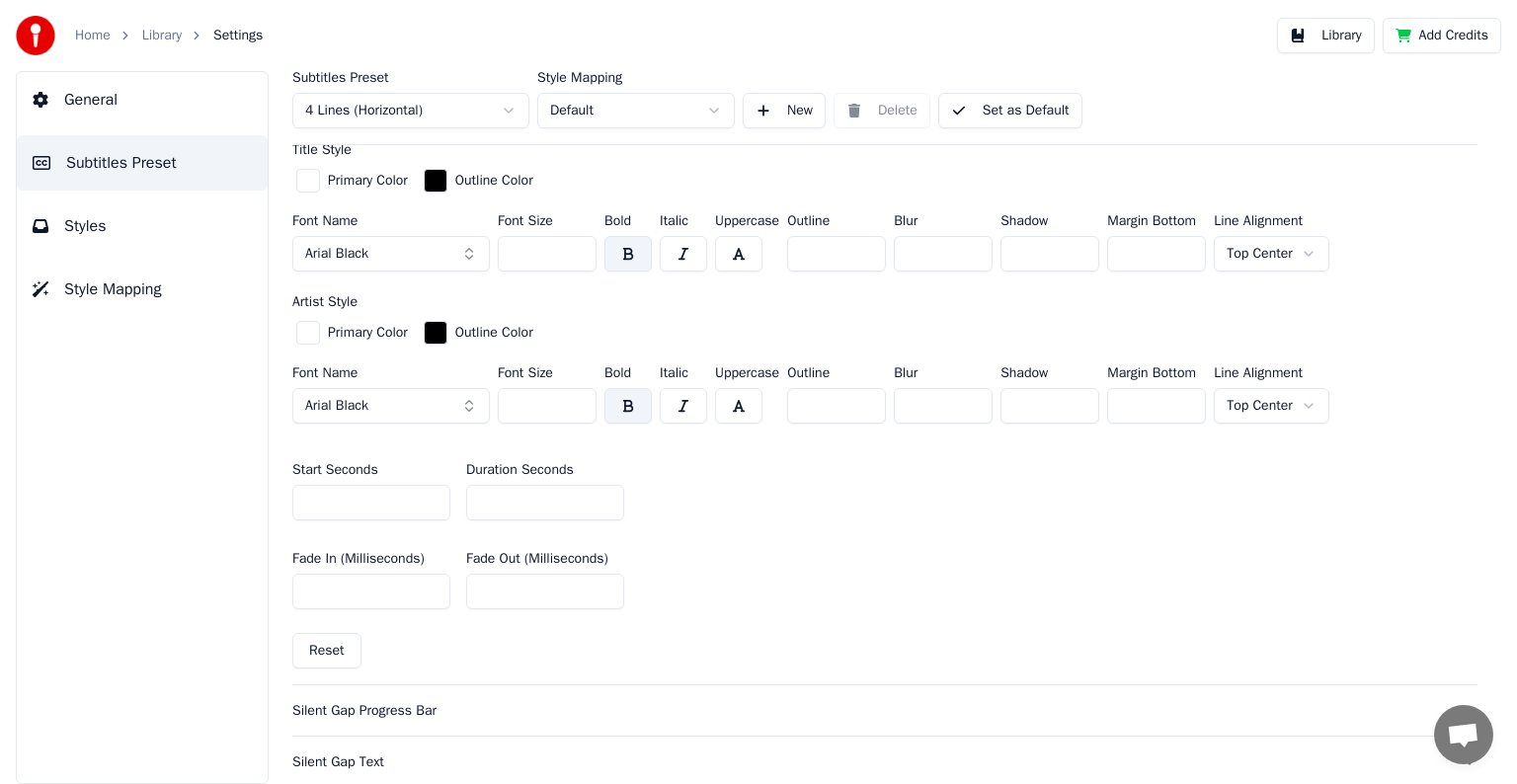 scroll, scrollTop: 790, scrollLeft: 0, axis: vertical 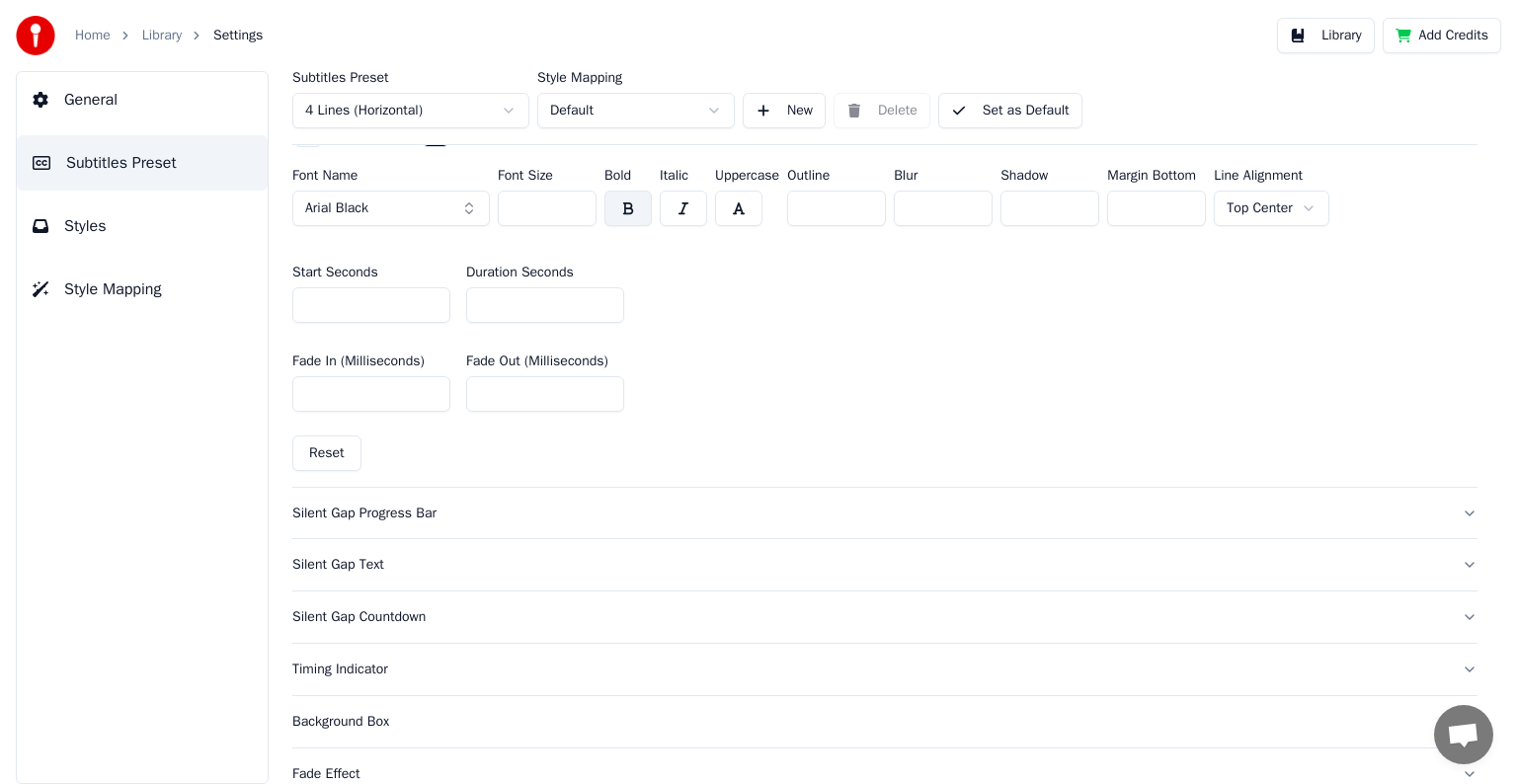 type on "***" 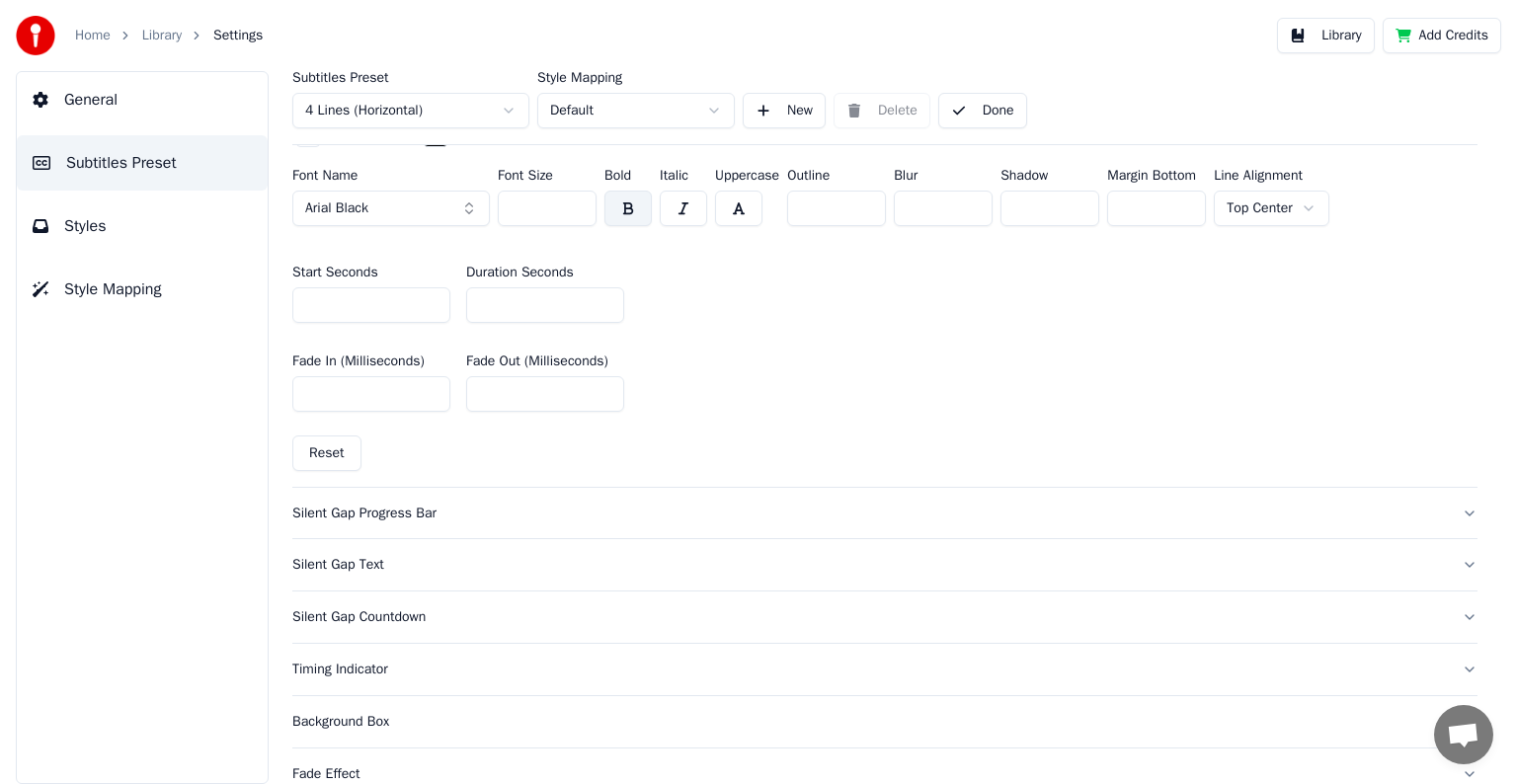 click on "Library" at bounding box center (173, 36) 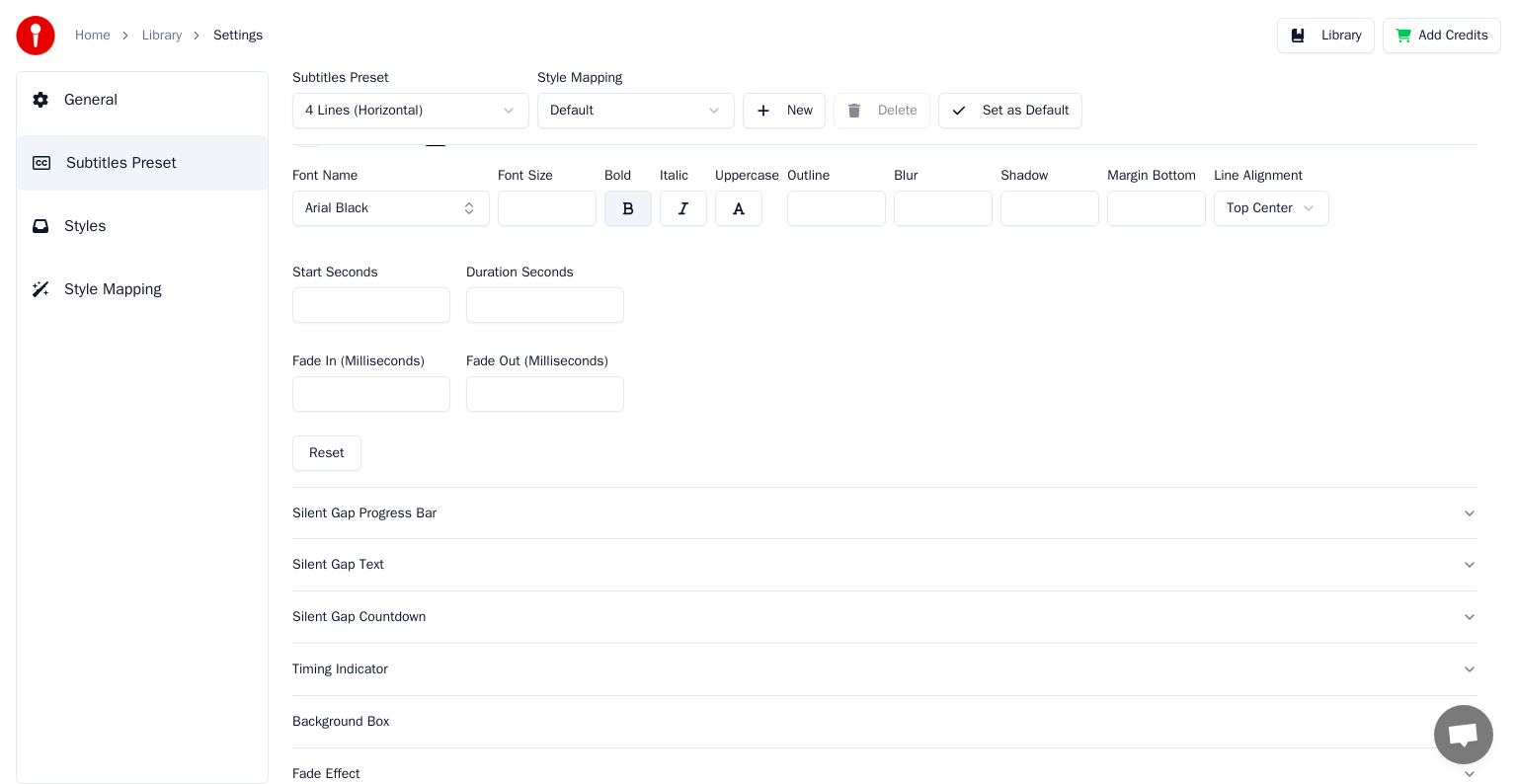 click on "Library" at bounding box center [162, 36] 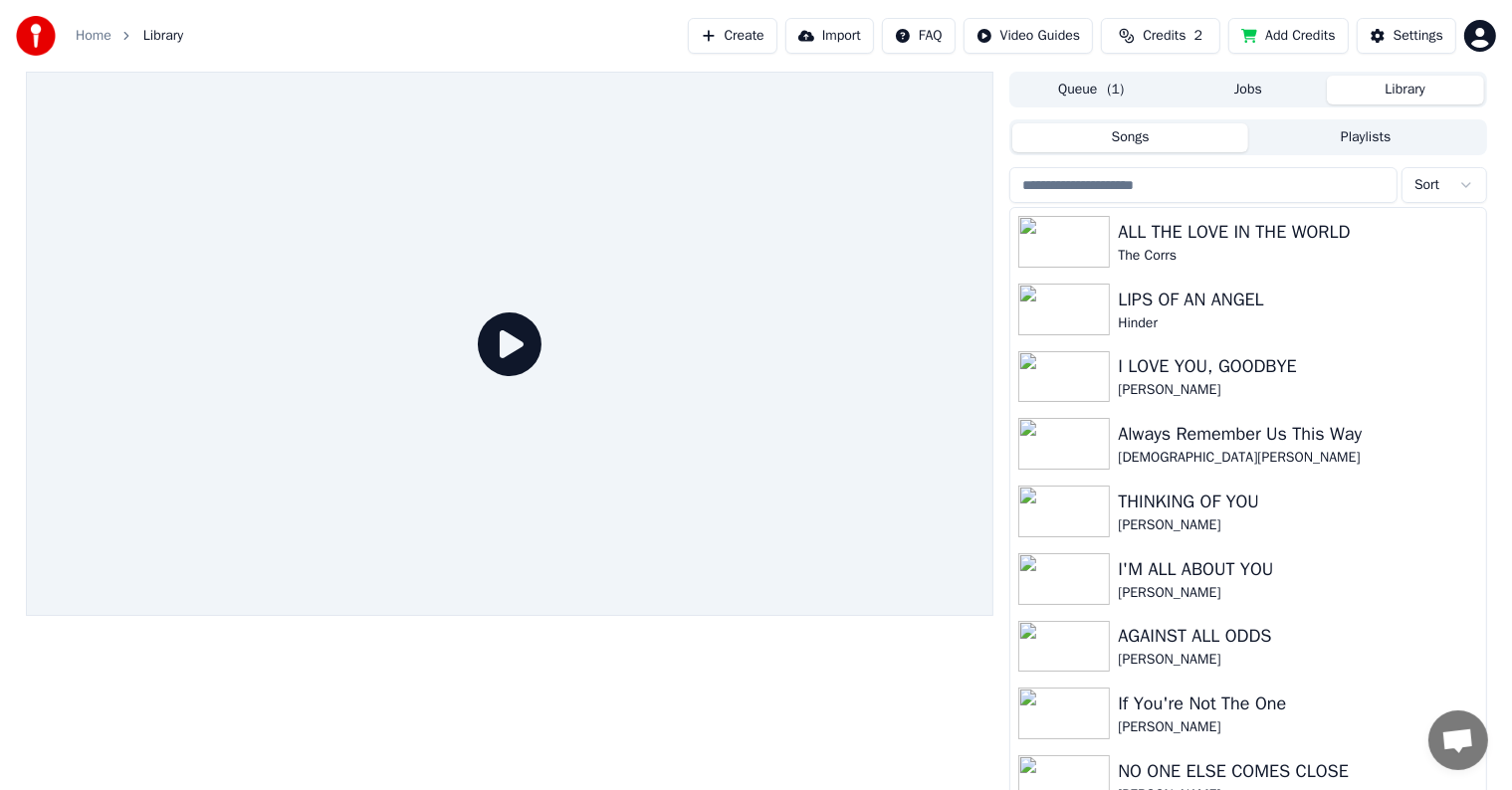 click at bounding box center [1203, 185] 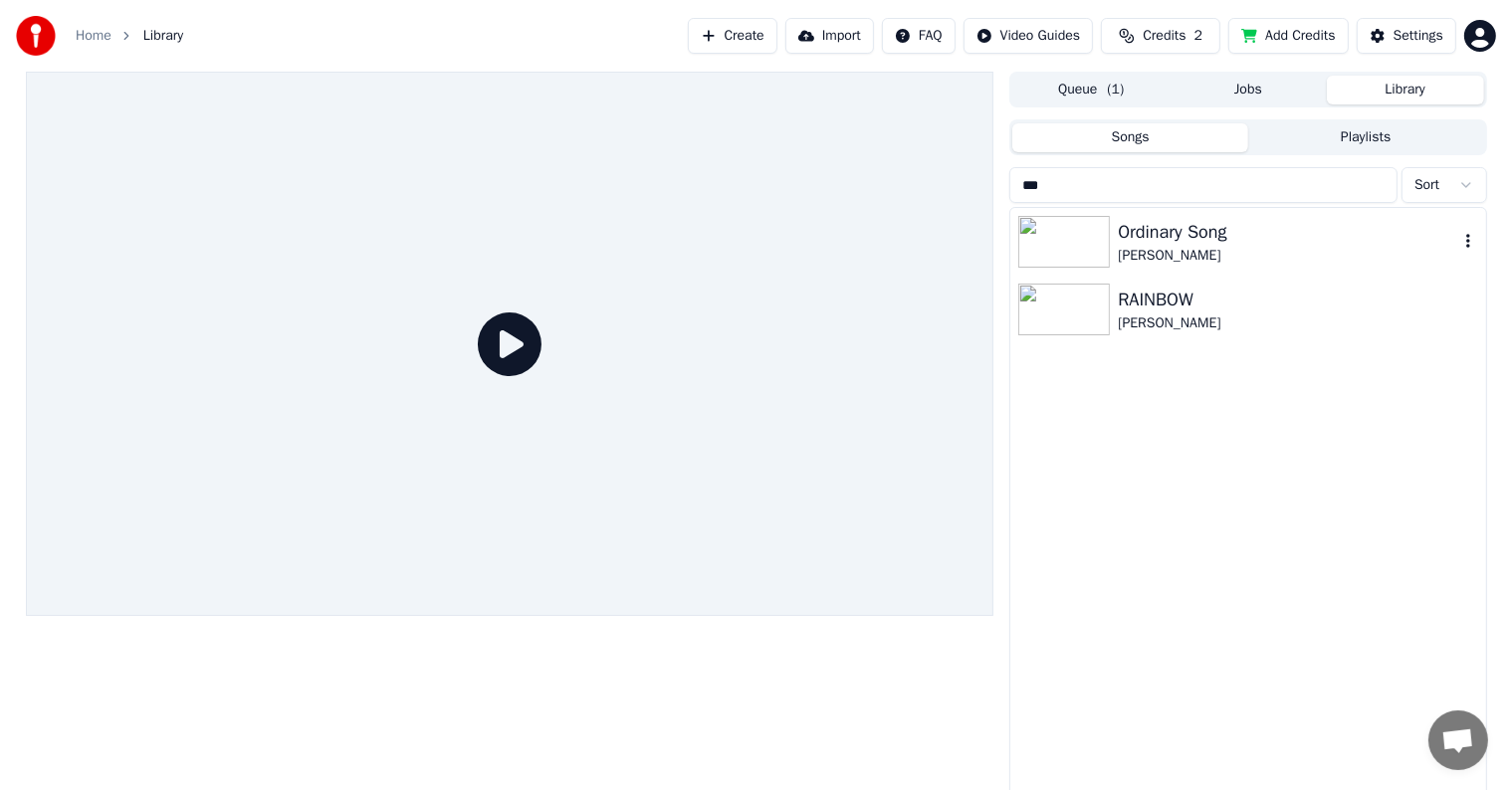 type on "***" 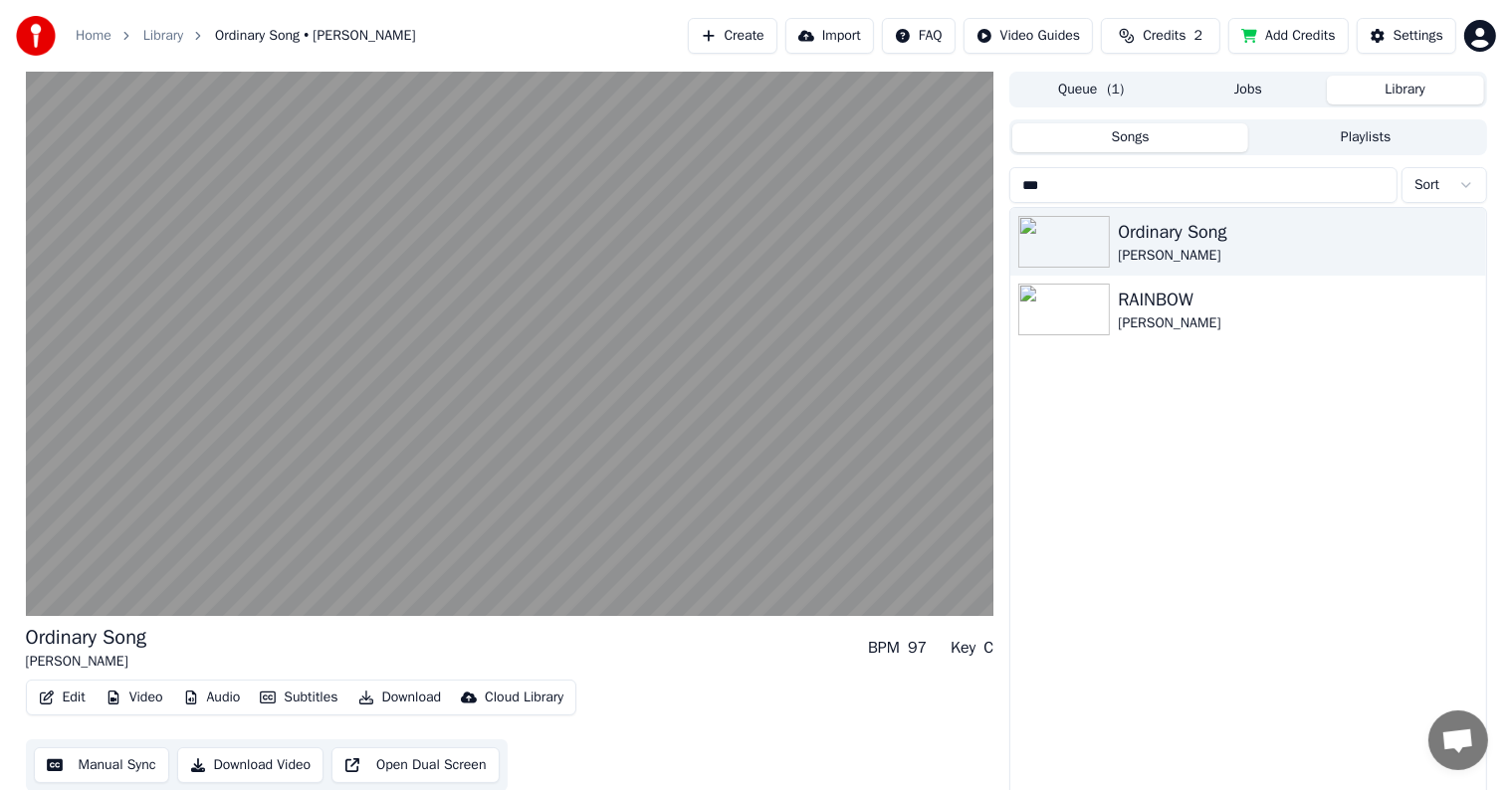 click on "Edit" at bounding box center (62, 697) 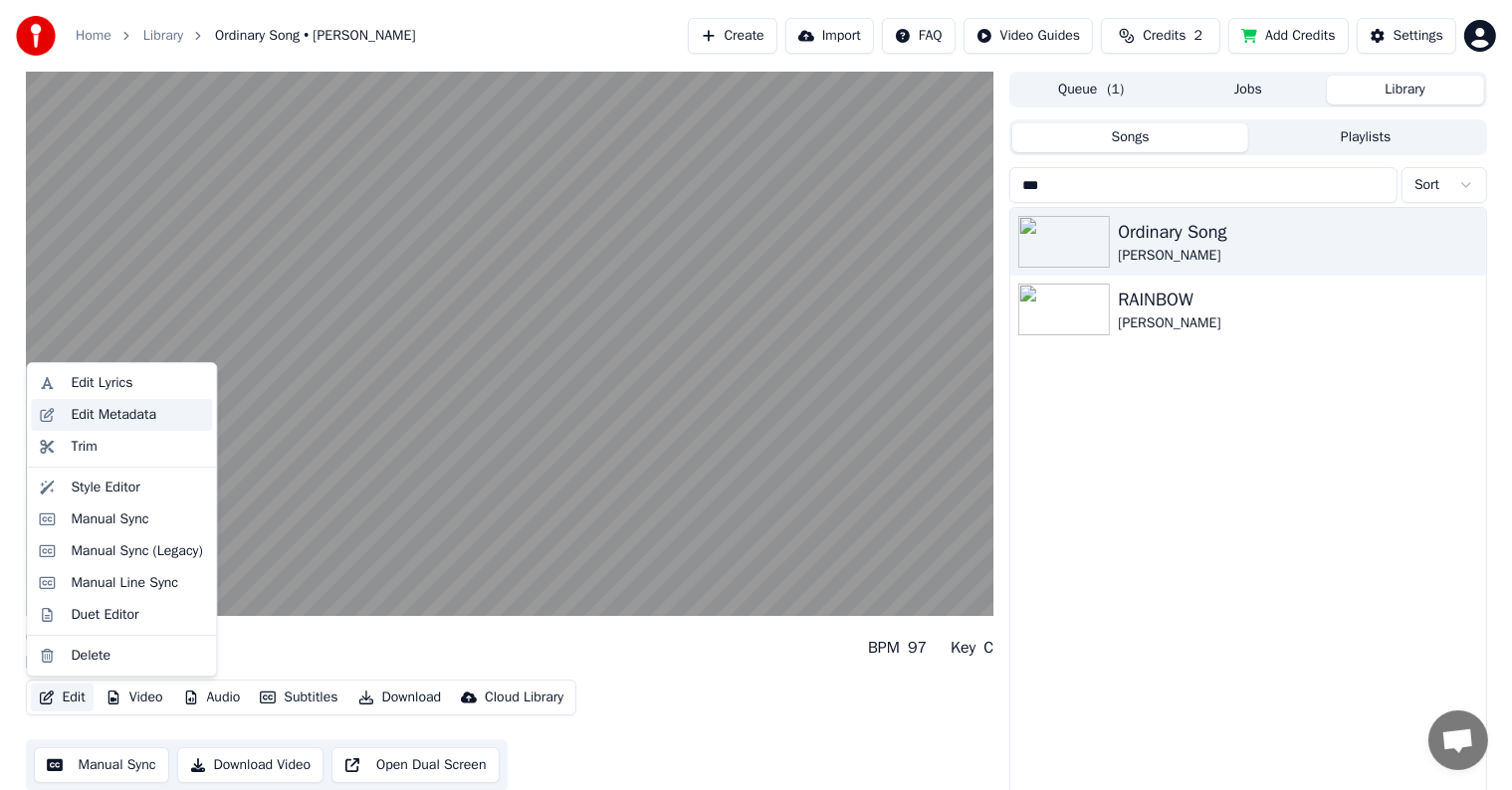 click on "Edit Metadata" at bounding box center (121, 415) 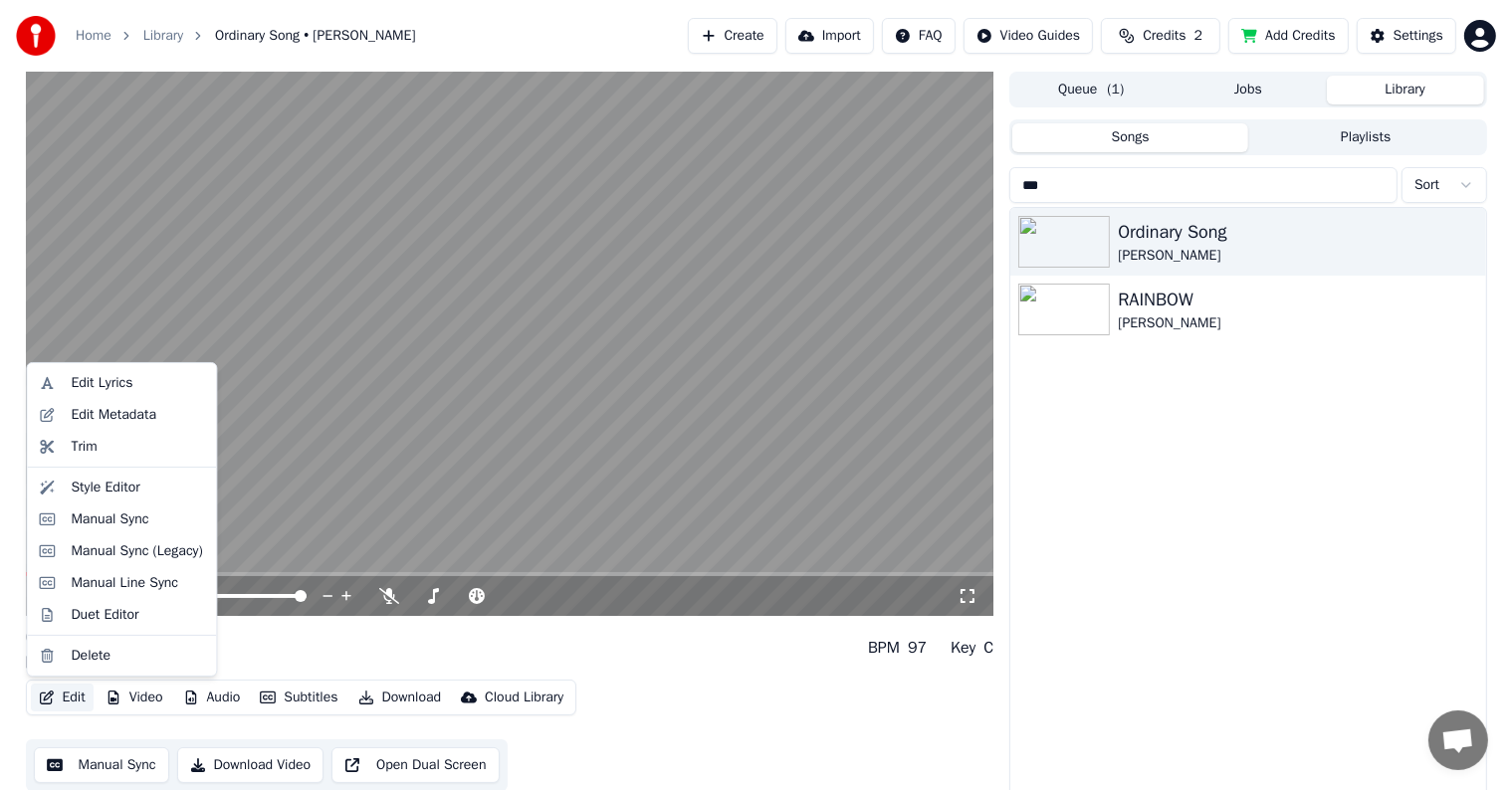click on "Edit" at bounding box center [62, 697] 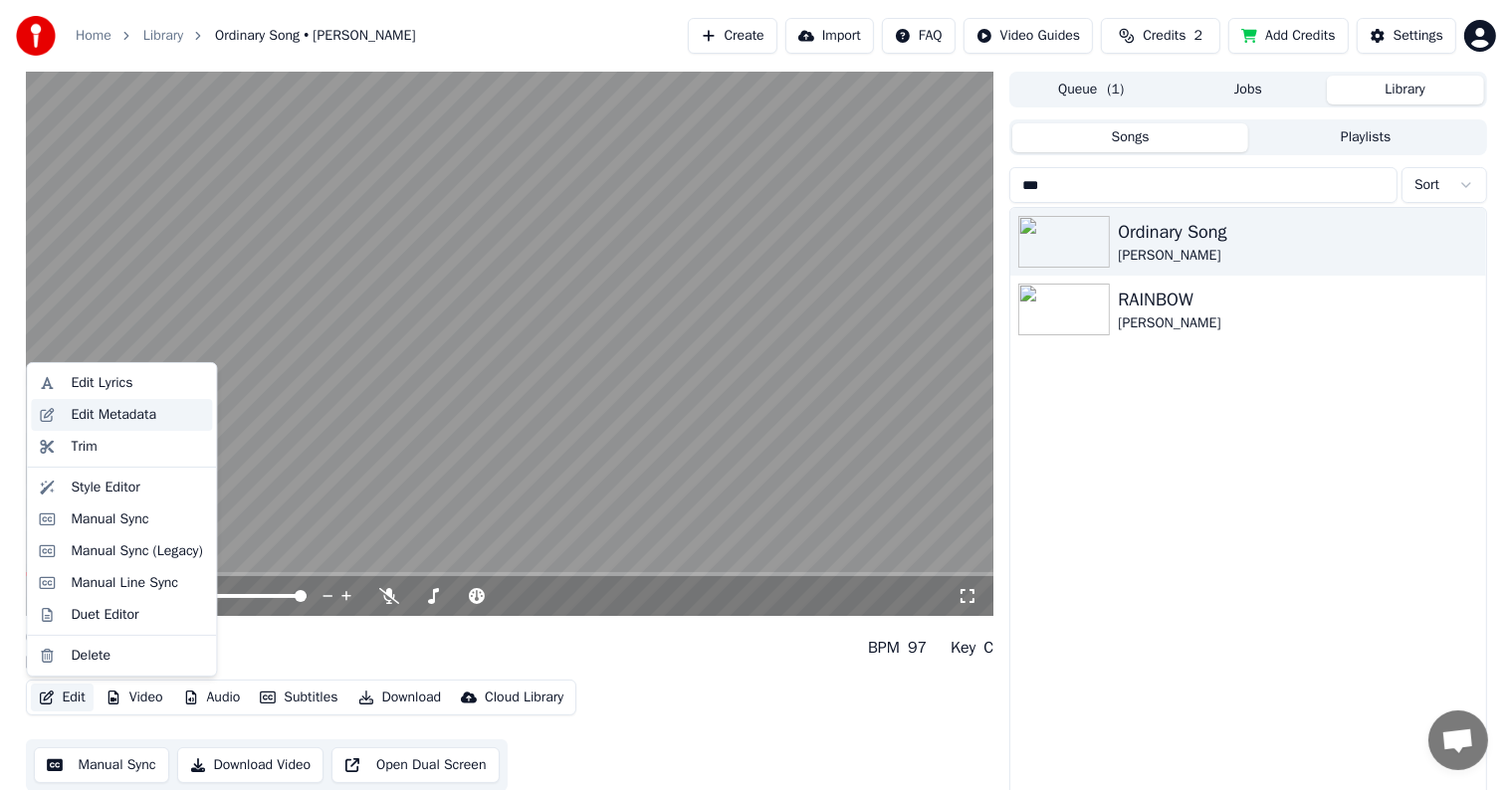 click on "Edit Metadata" at bounding box center [113, 415] 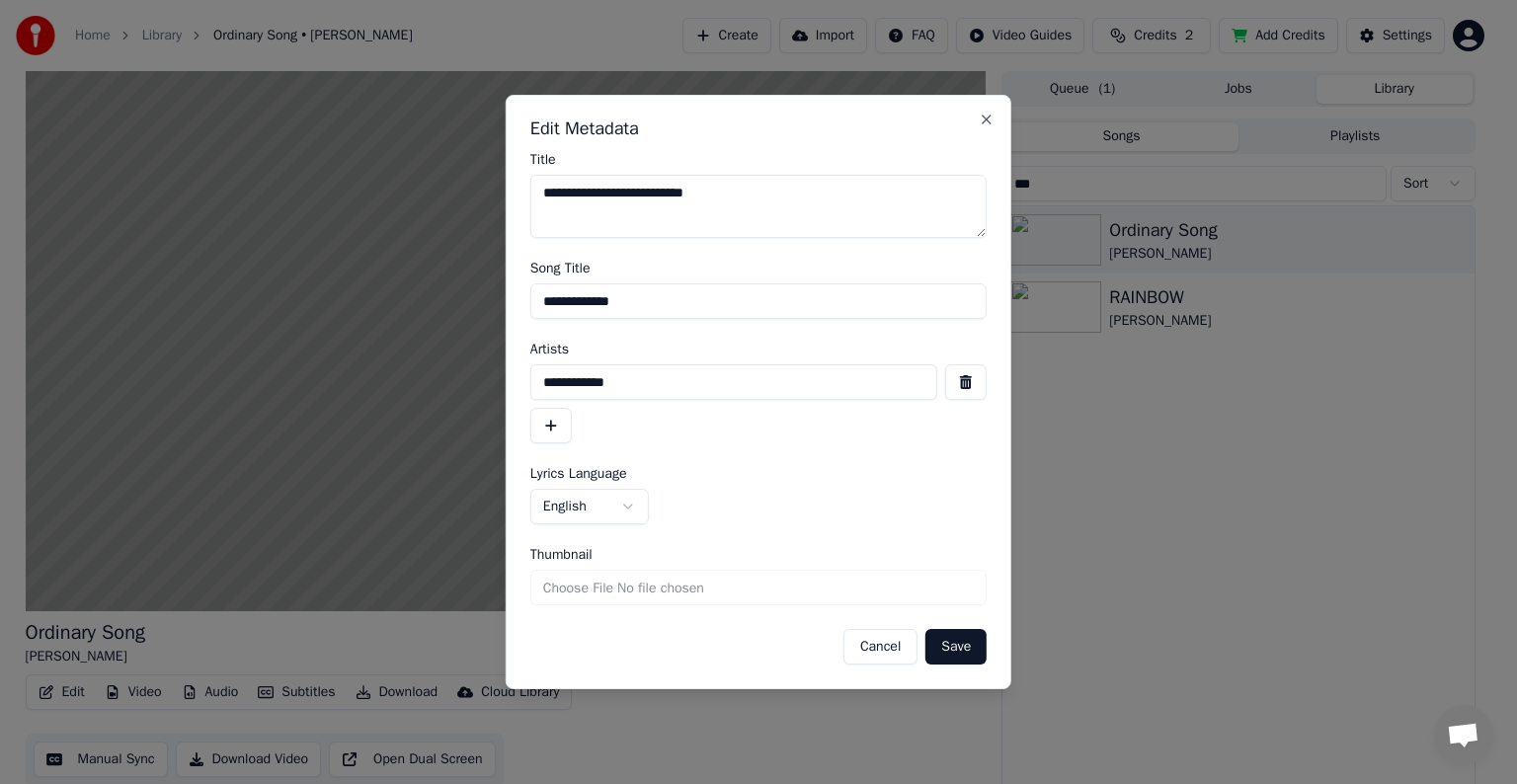 drag, startPoint x: 550, startPoint y: 306, endPoint x: 721, endPoint y: 299, distance: 171.14321 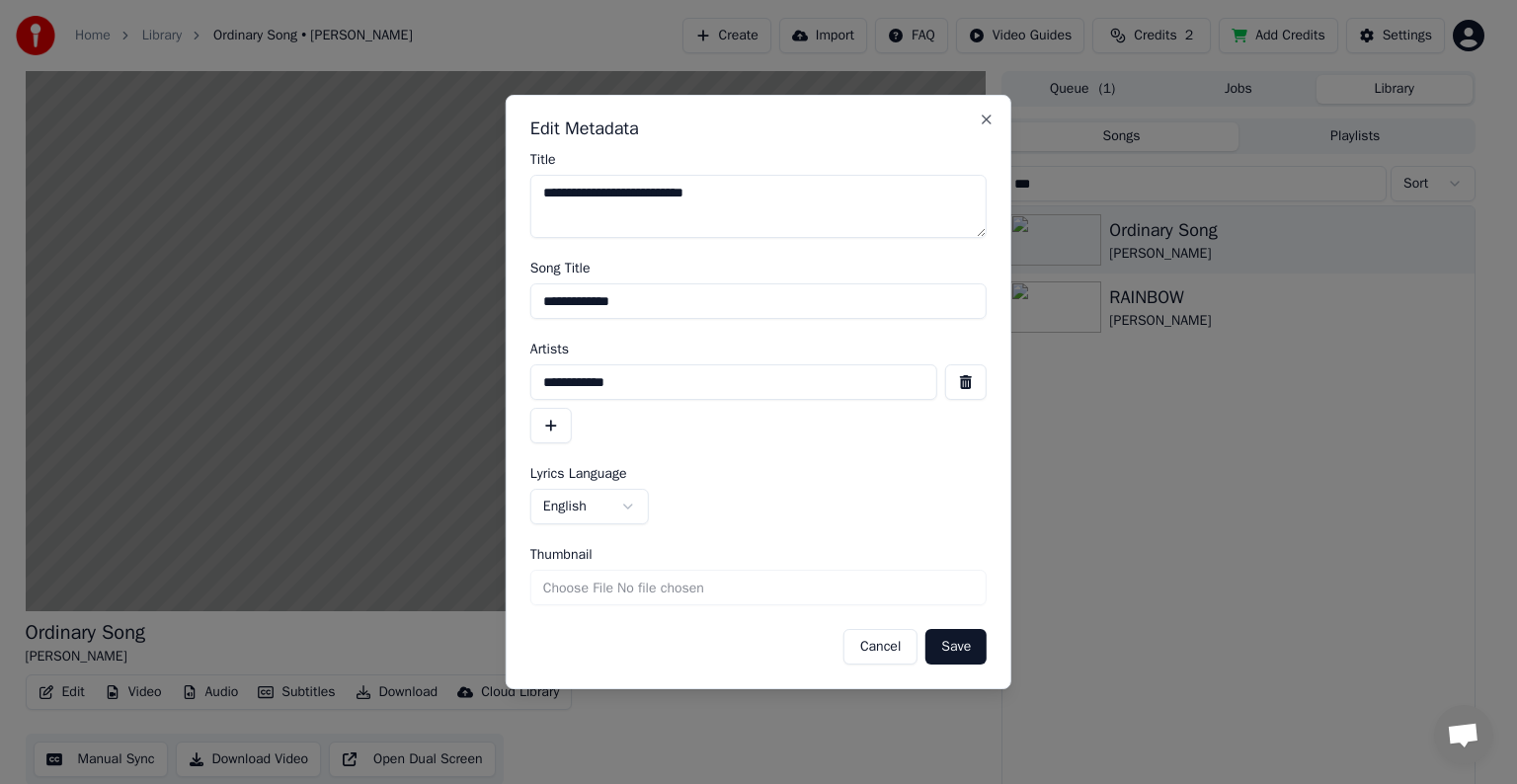 type on "**********" 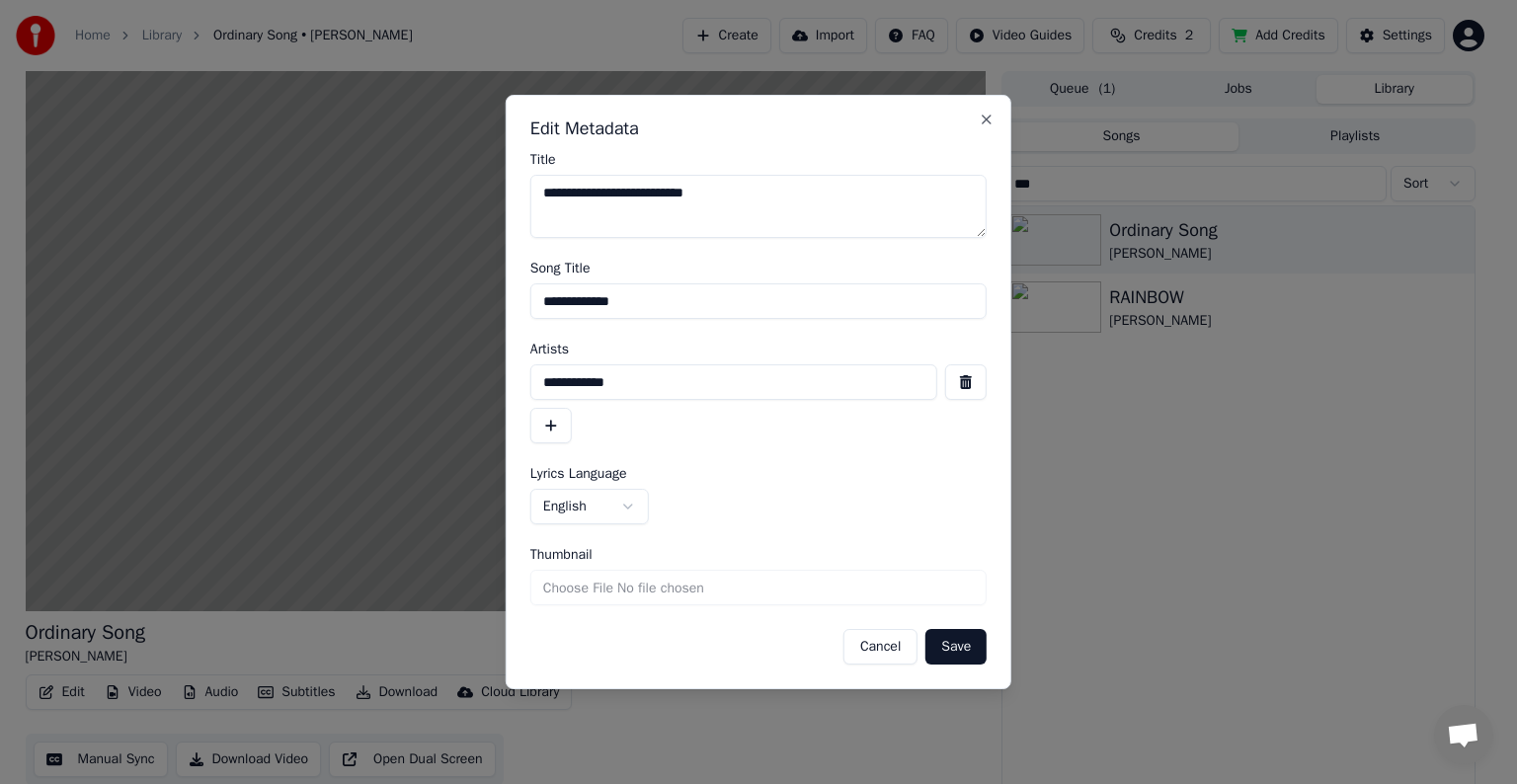 click on "Save" at bounding box center (956, 647) 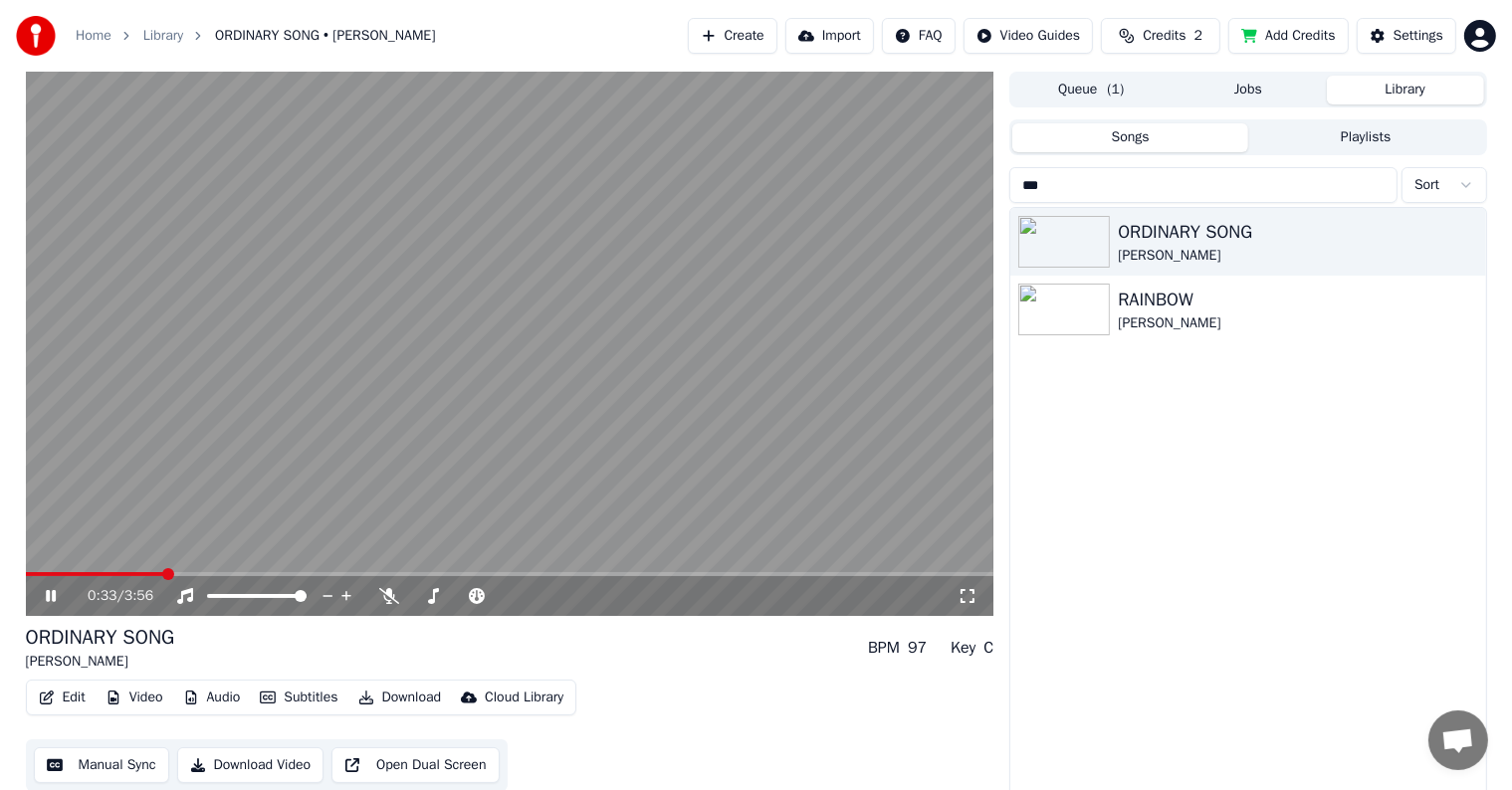 click at bounding box center (510, 343) 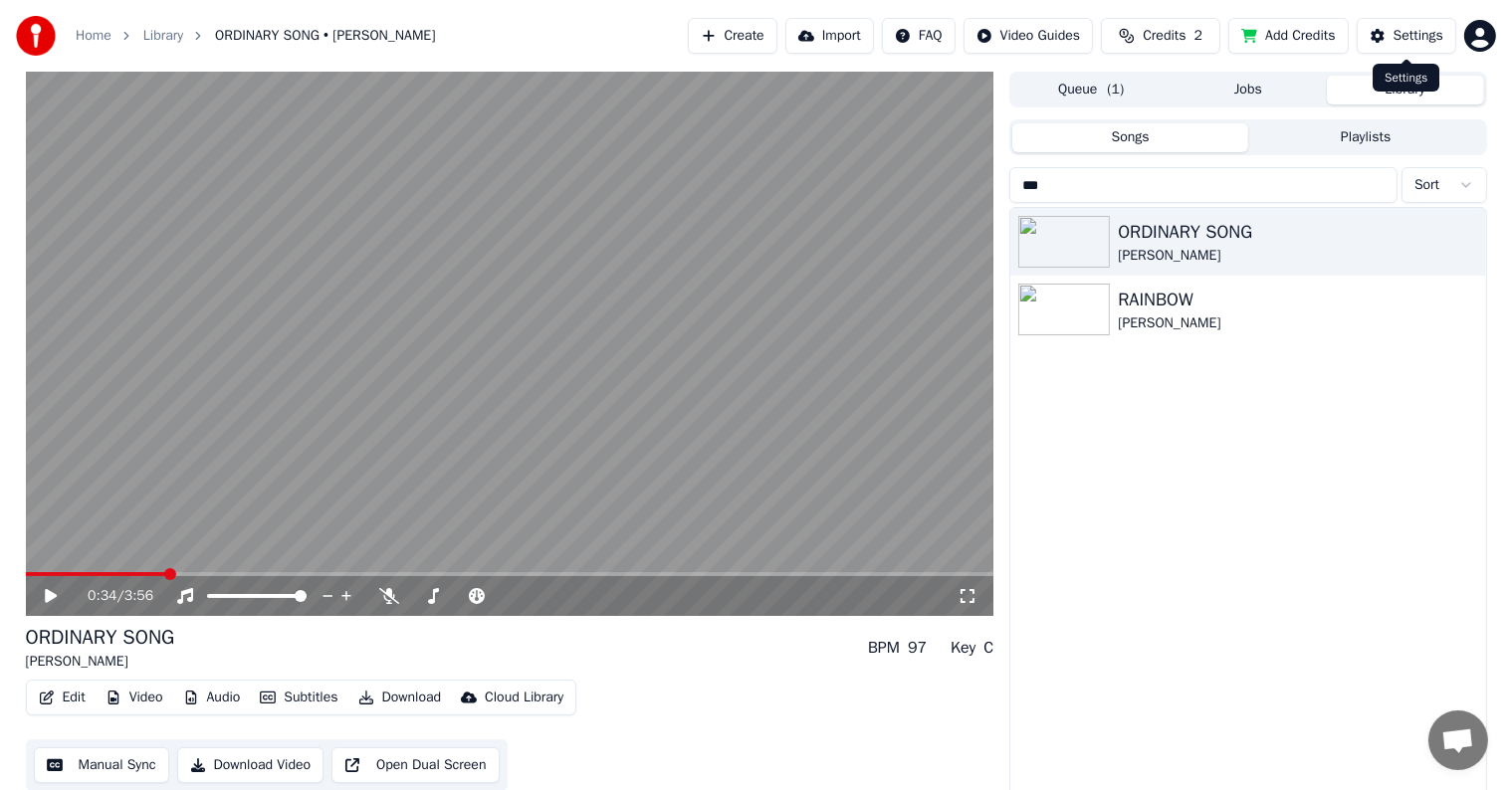 click on "Settings" at bounding box center (1406, 36) 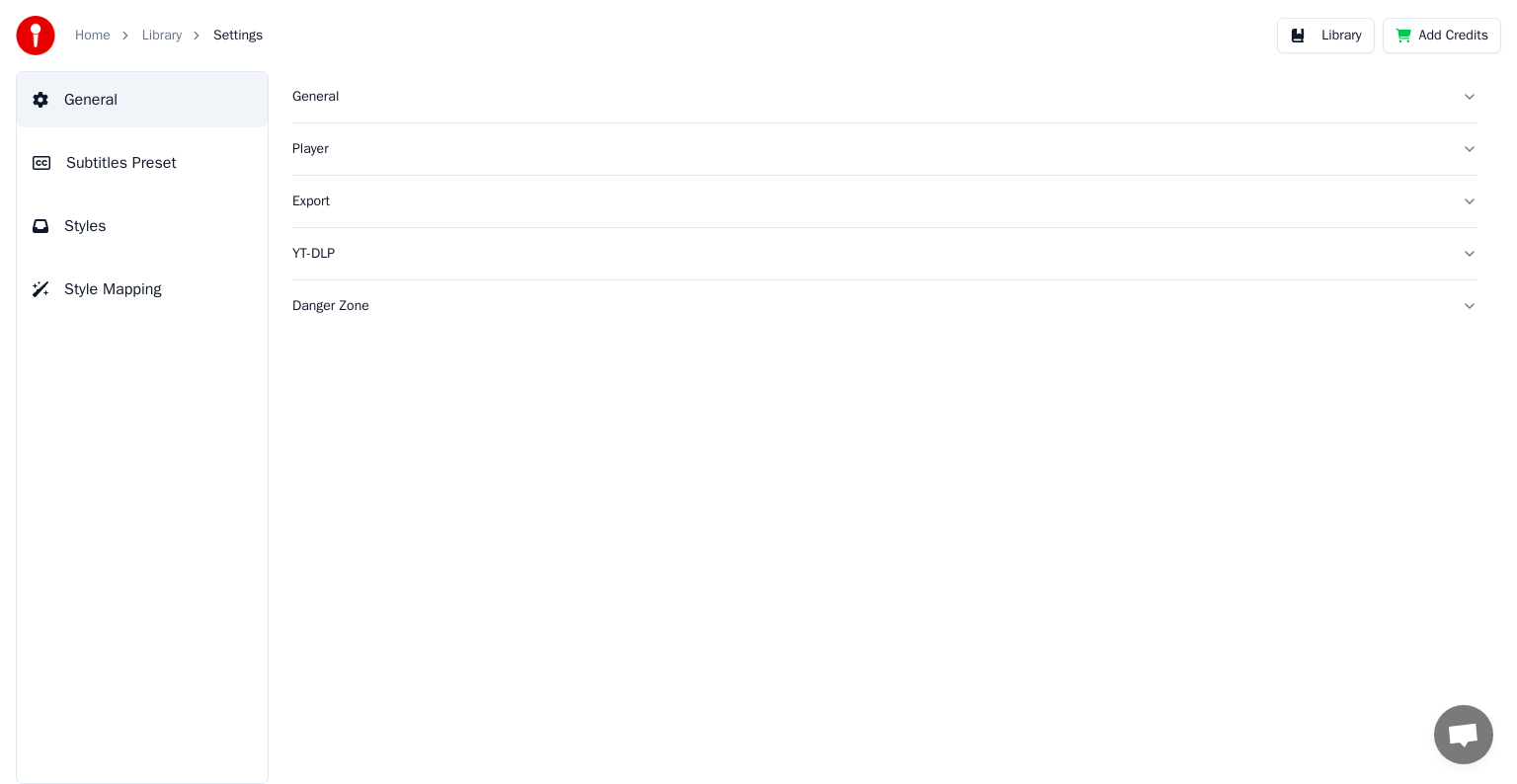 click on "Subtitles Preset" at bounding box center (121, 163) 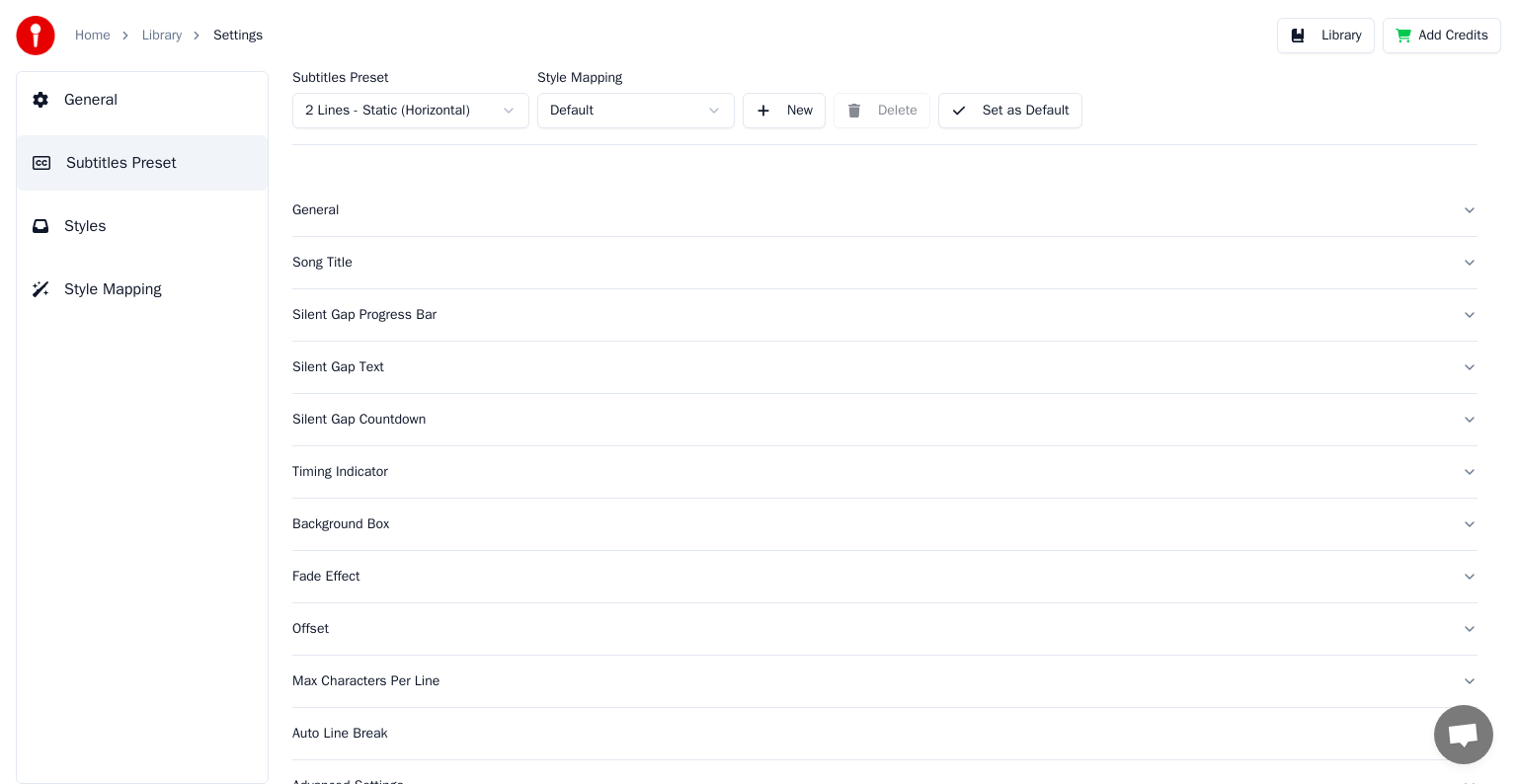 click on "Home Library Settings Library Add Credits General Subtitles Preset Styles Style Mapping Subtitles Preset 2 Lines - Static (Horizontal) Style Mapping Default New Delete Set as Default General Song Title Silent Gap Progress Bar Silent Gap Text Silent Gap Countdown Timing Indicator Background Box Fade Effect Offset Max Characters Per Line Auto Line Break Advanced Settings" at bounding box center [758, 392] 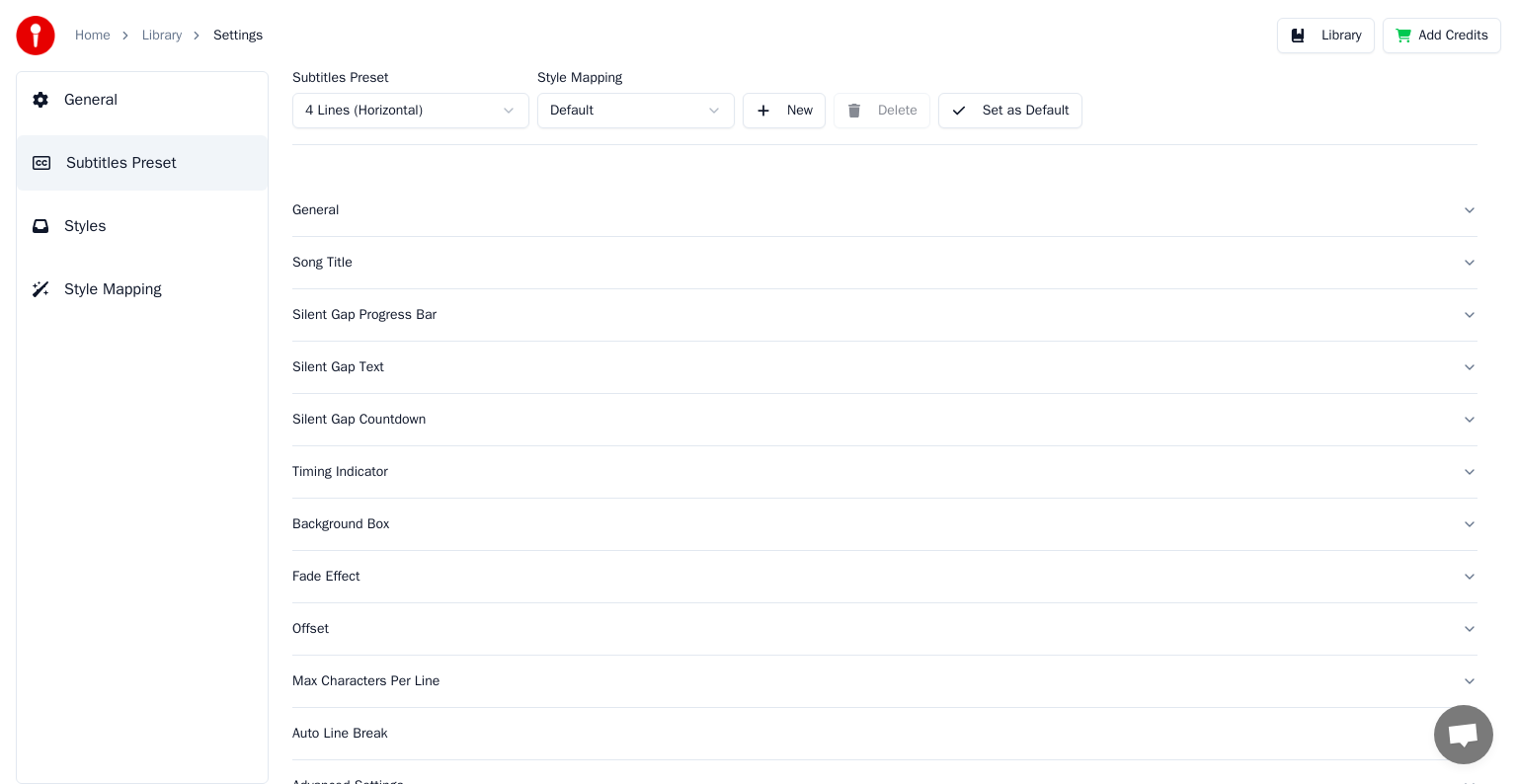 drag, startPoint x: 351, startPoint y: 254, endPoint x: 419, endPoint y: 331, distance: 102.7278 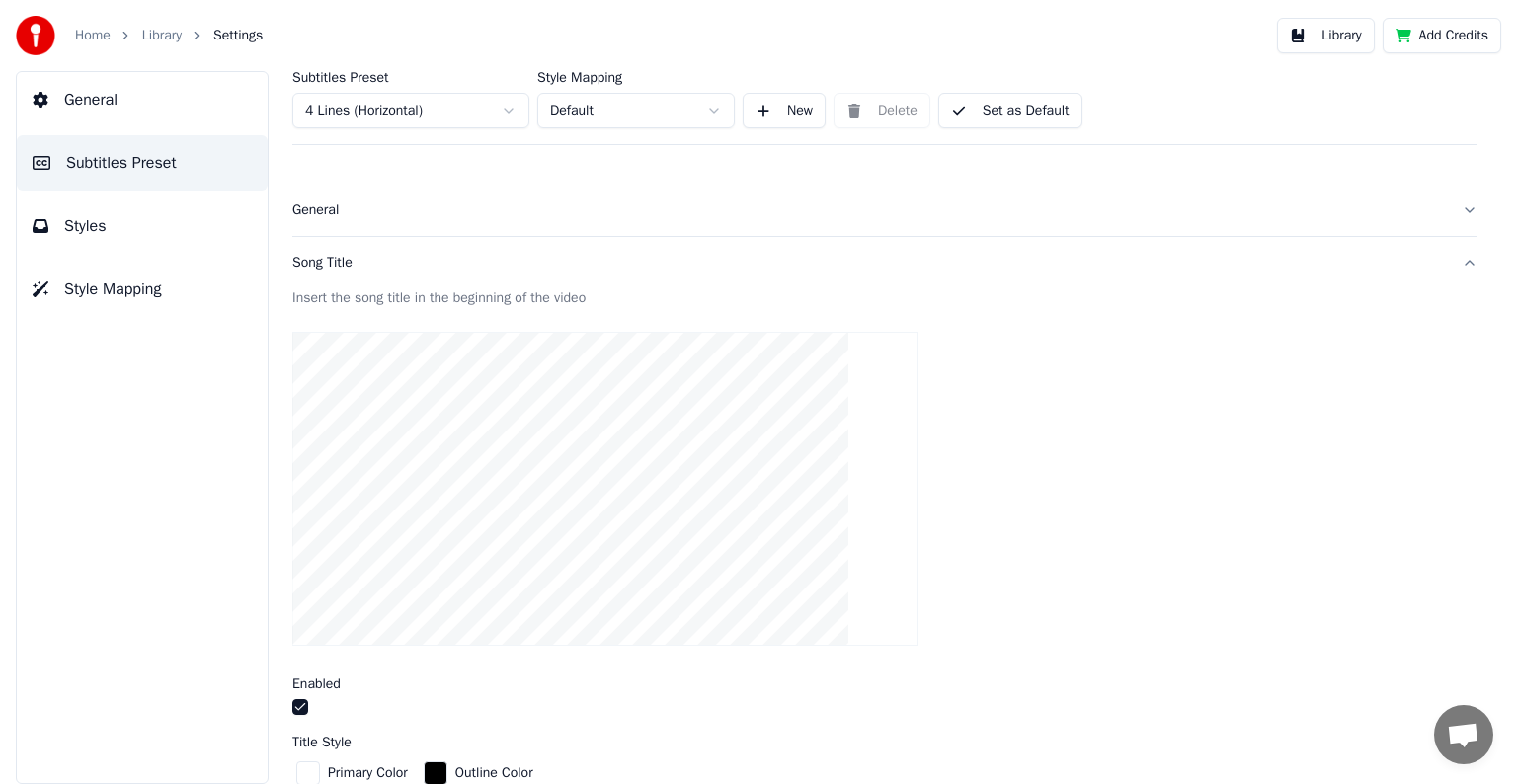 click on "General Song Title Insert the song title in the beginning of the video Enabled Title Style Primary Color Outline Color Font Name Arial Black Font Size *** Bold Italic Uppercase Outline * Blur * Shadow * Margin Bottom *** Line Alignment Top Center Artist Style Primary Color Outline Color Font Name Arial Black Font Size *** Bold Italic Uppercase Outline * Blur * Shadow * Margin Bottom *** Line Alignment Top Center Start Seconds * Duration Seconds ** Fade In (Milliseconds) *** Fade Out (Milliseconds) *** Reset Silent Gap Progress Bar Silent Gap Text Silent Gap Countdown Timing Indicator Background Box Fade Effect Offset Max Characters Per Line Auto Line Break Advanced Settings" at bounding box center [885, 991] 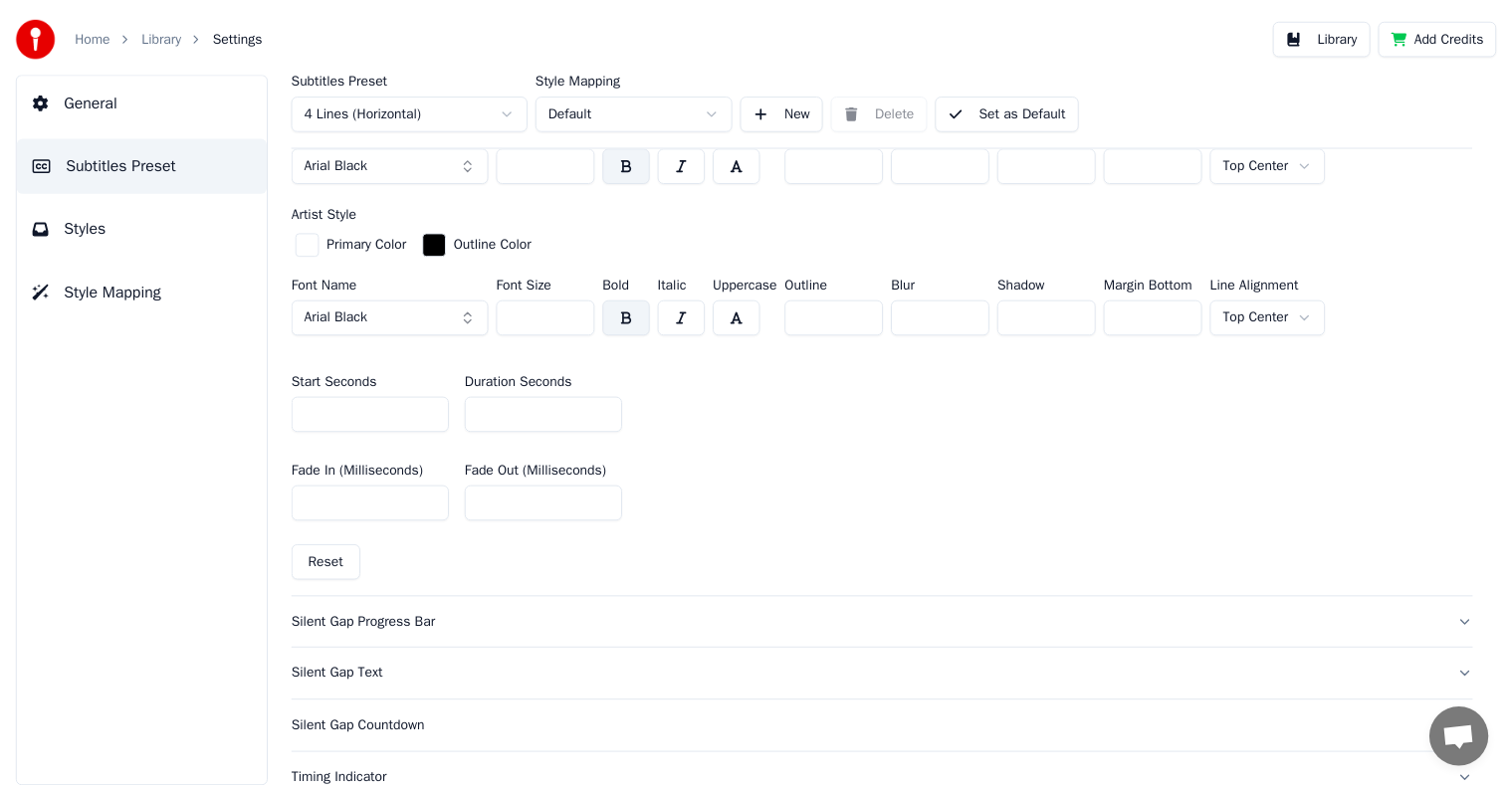 scroll, scrollTop: 497, scrollLeft: 0, axis: vertical 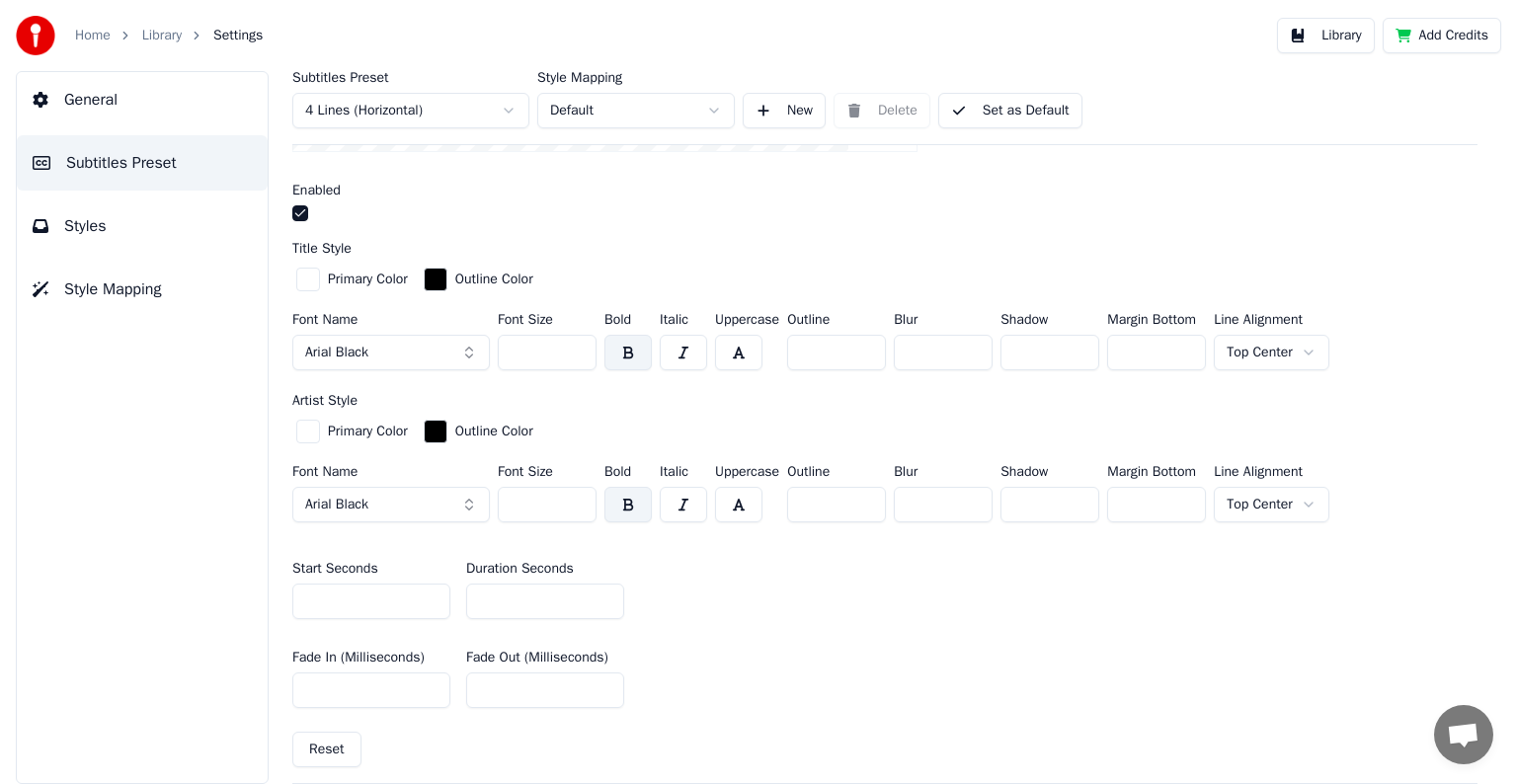 type on "**" 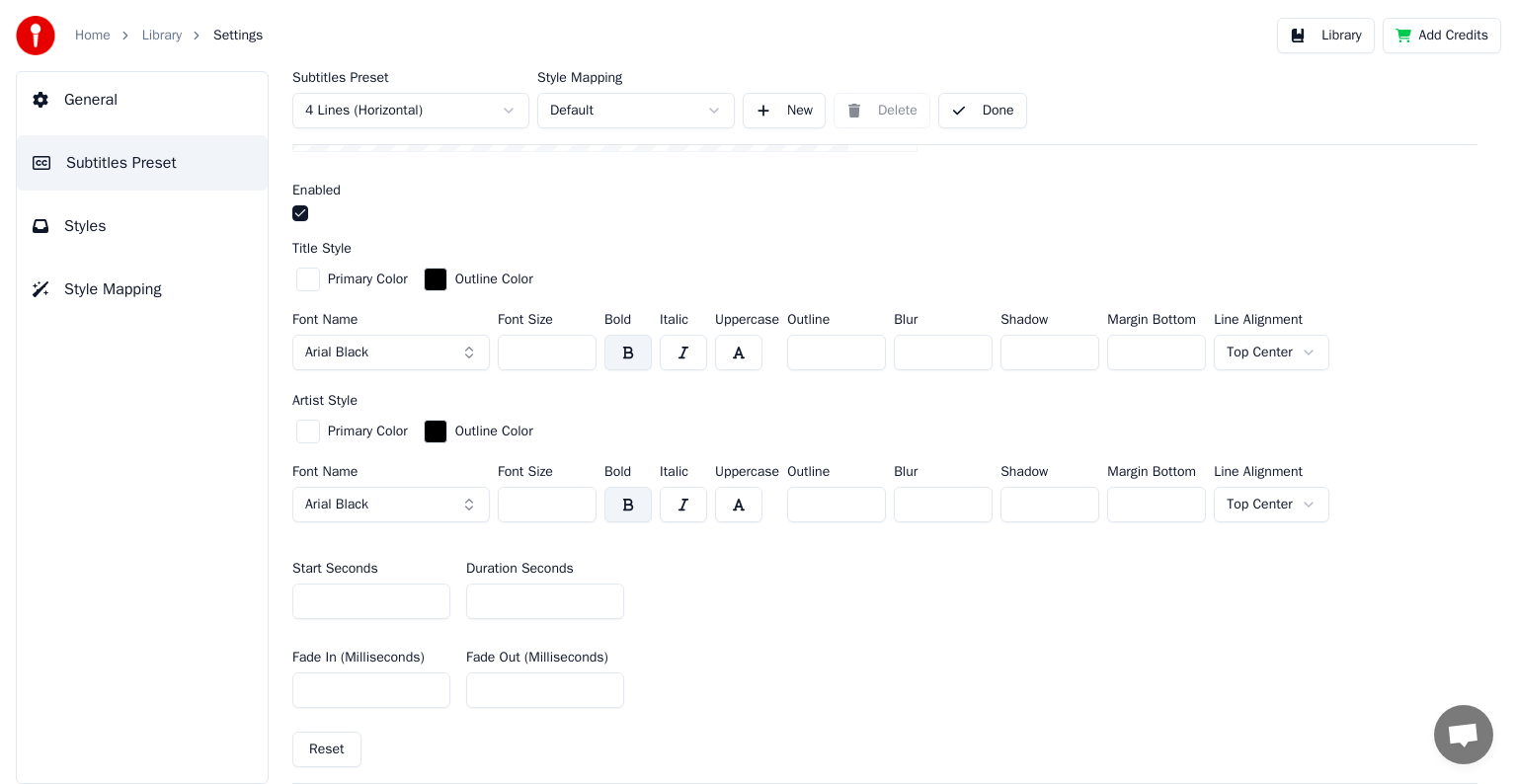 click on "Library" at bounding box center [162, 36] 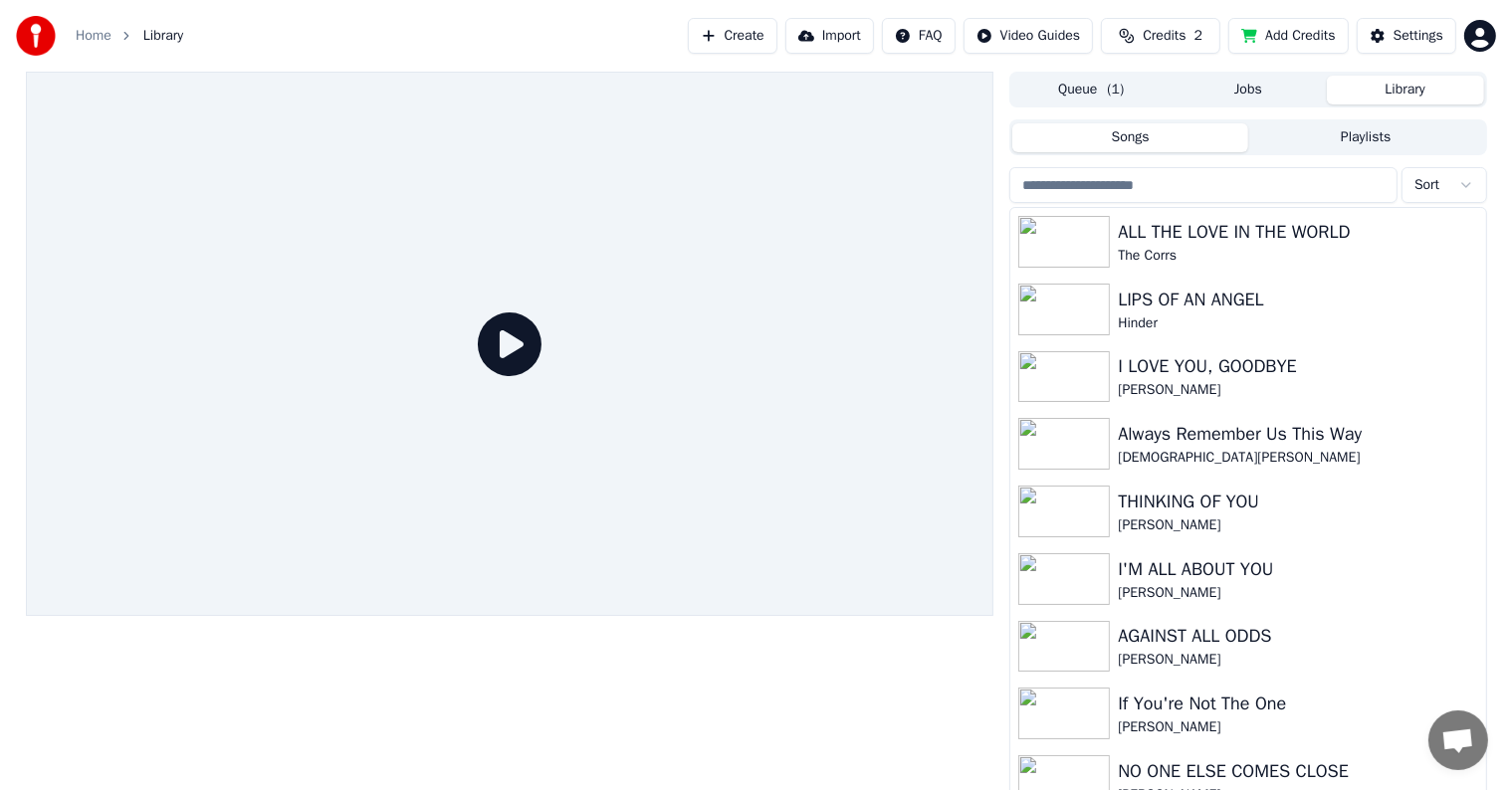 click at bounding box center (1203, 185) 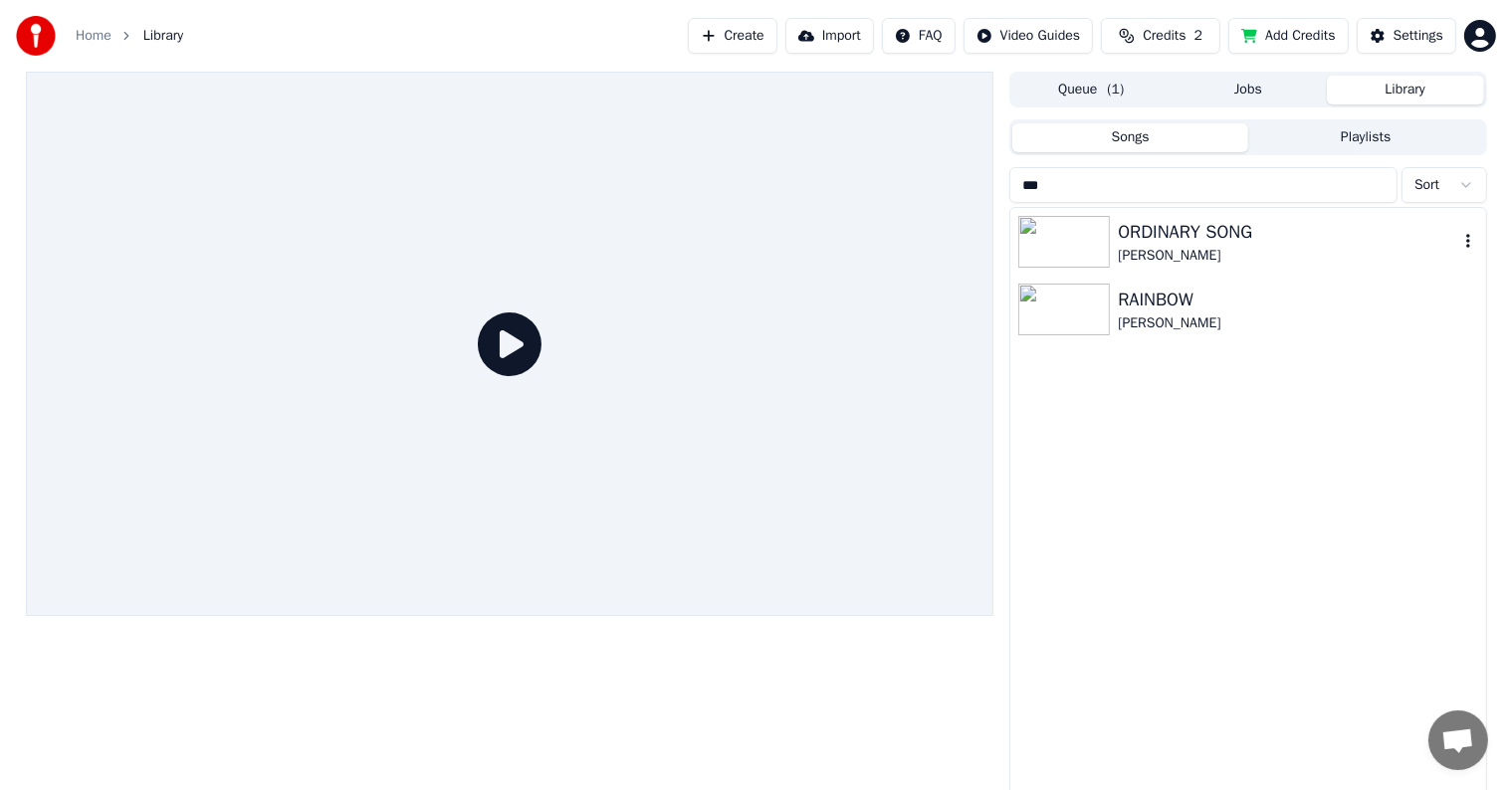 type on "***" 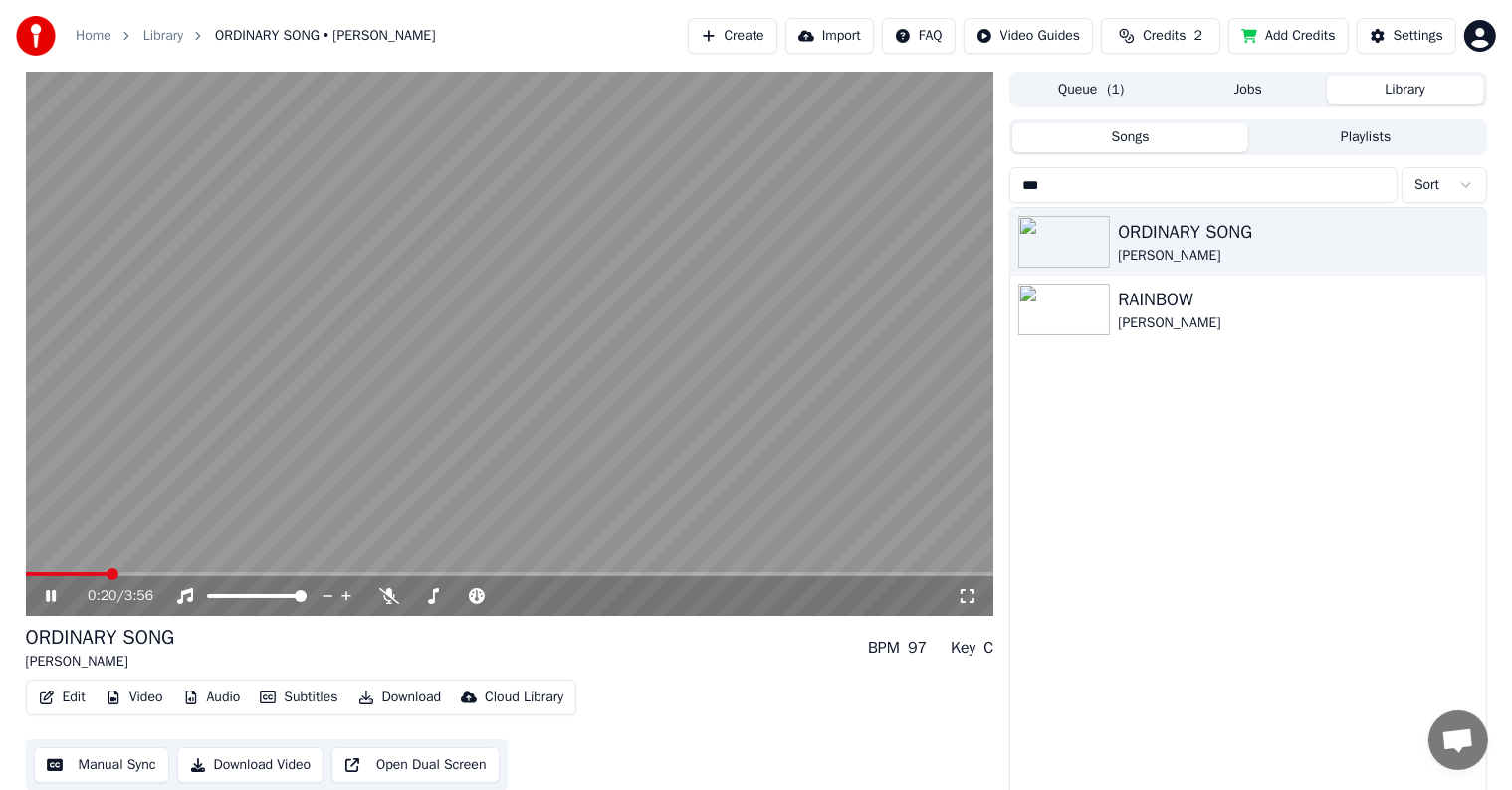 click at bounding box center [510, 574] 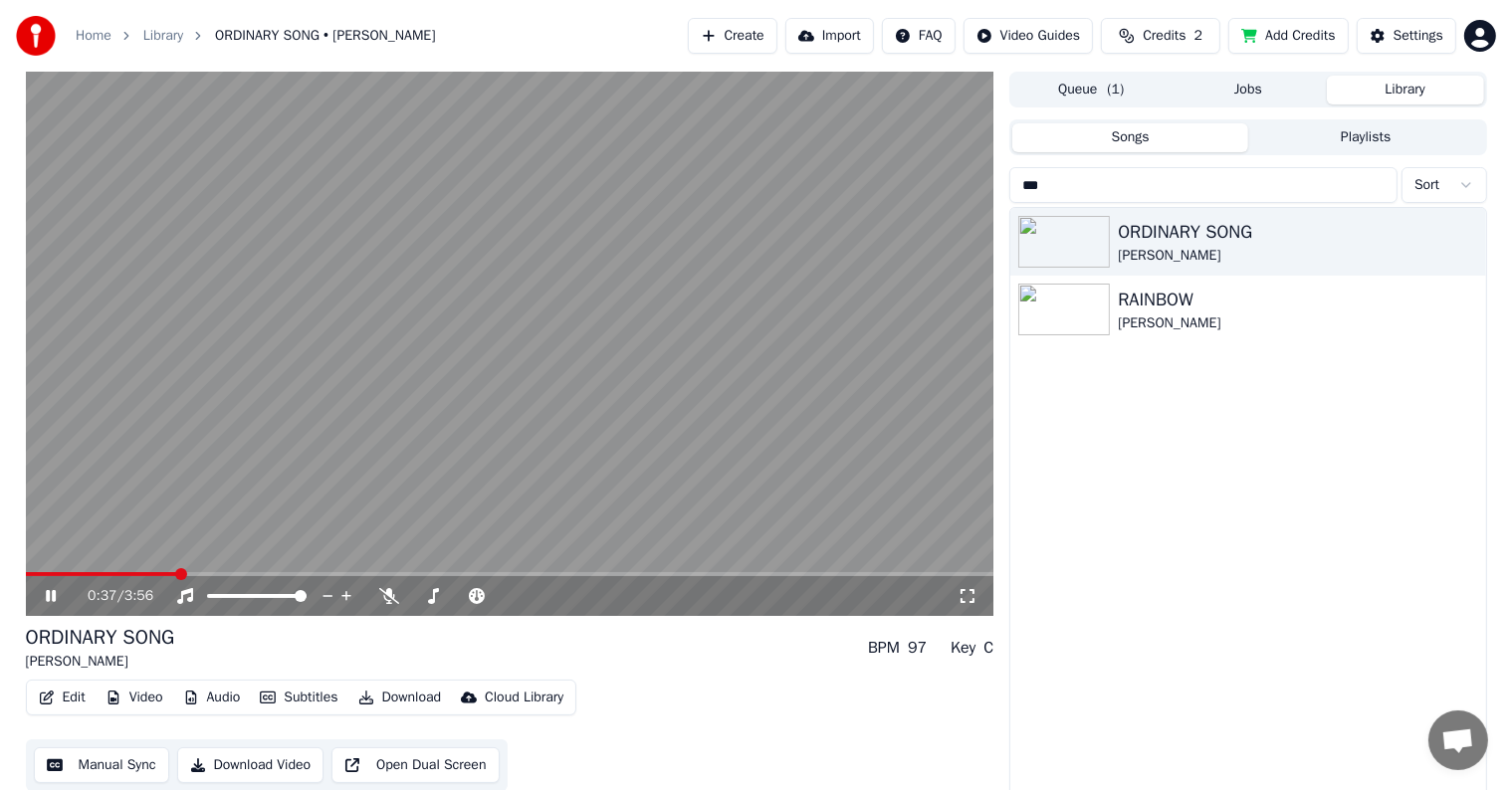 click on "Edit Video Audio Subtitles Download Cloud Library" at bounding box center (302, 697) 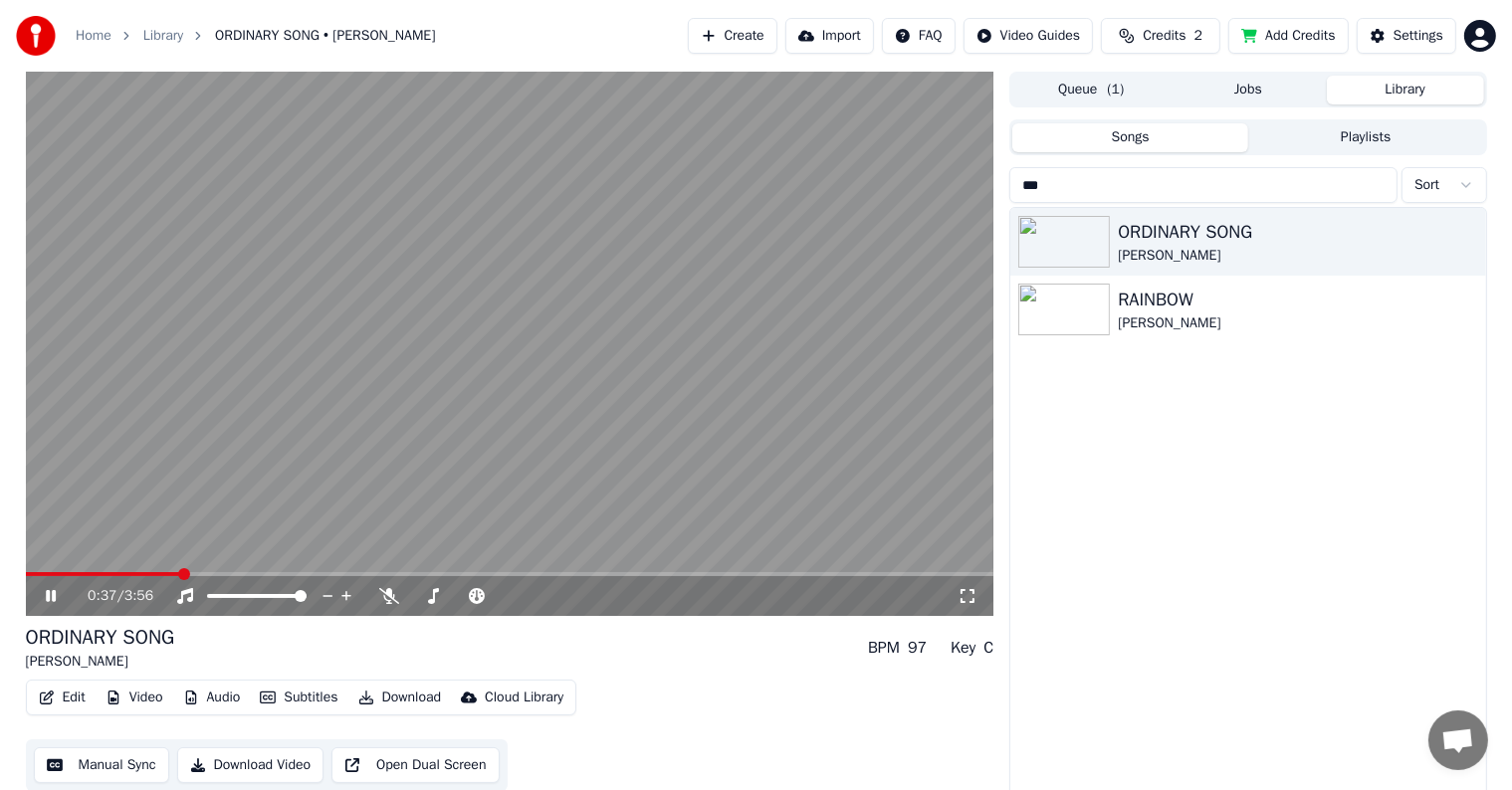 click on "Download" at bounding box center (400, 697) 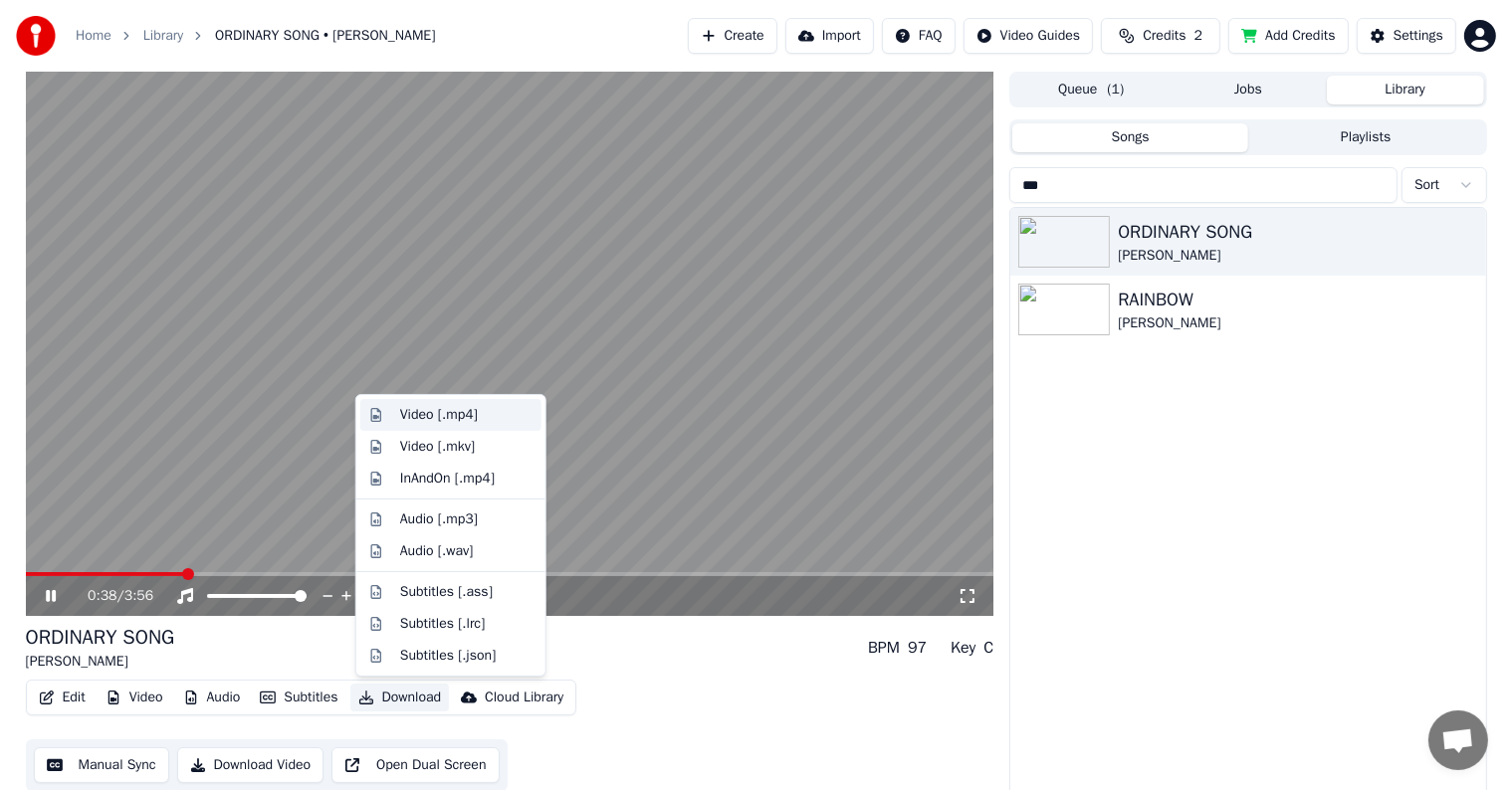 click on "Video [.mp4]" at bounding box center [439, 415] 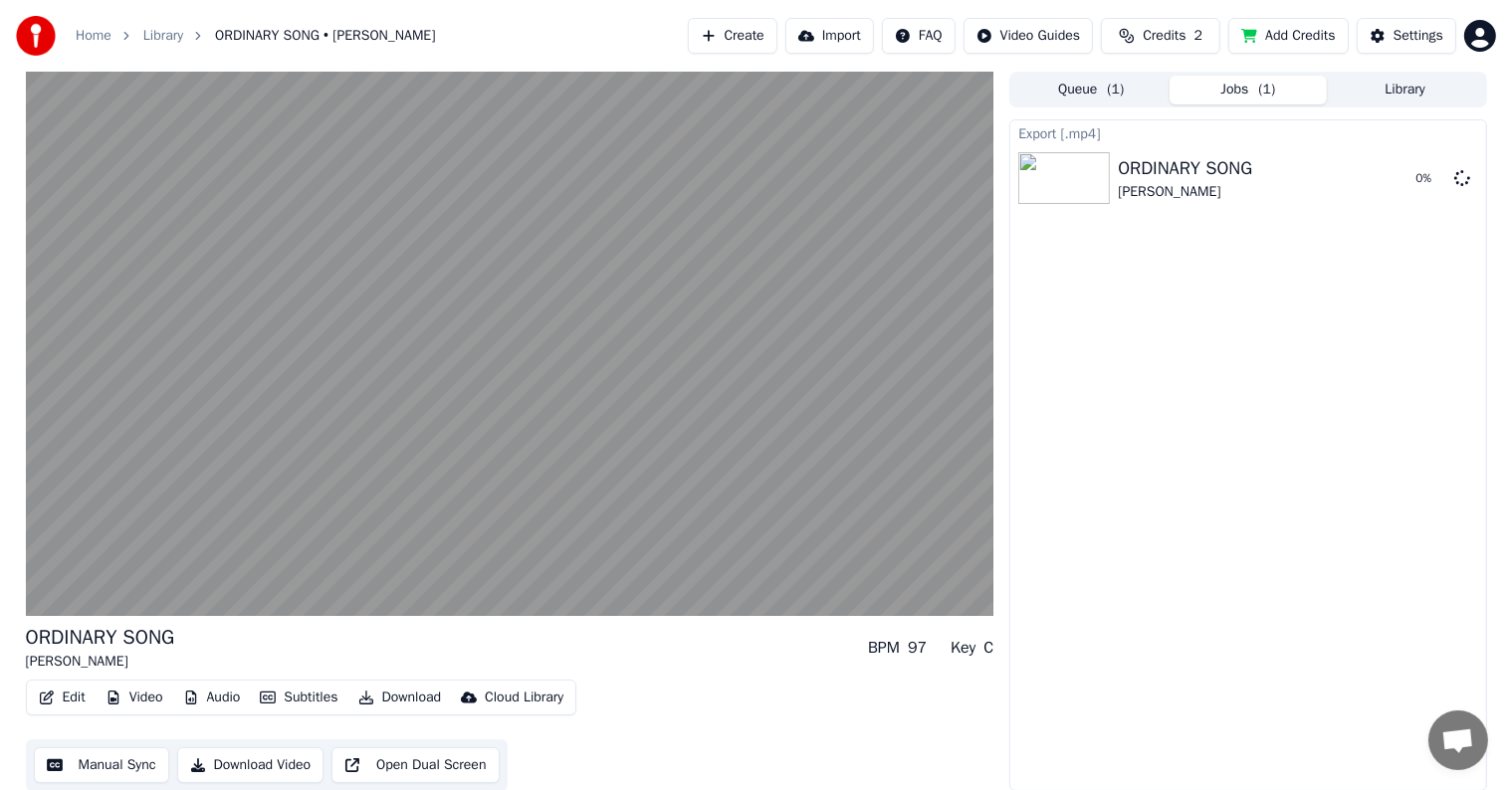 click at bounding box center (510, 343) 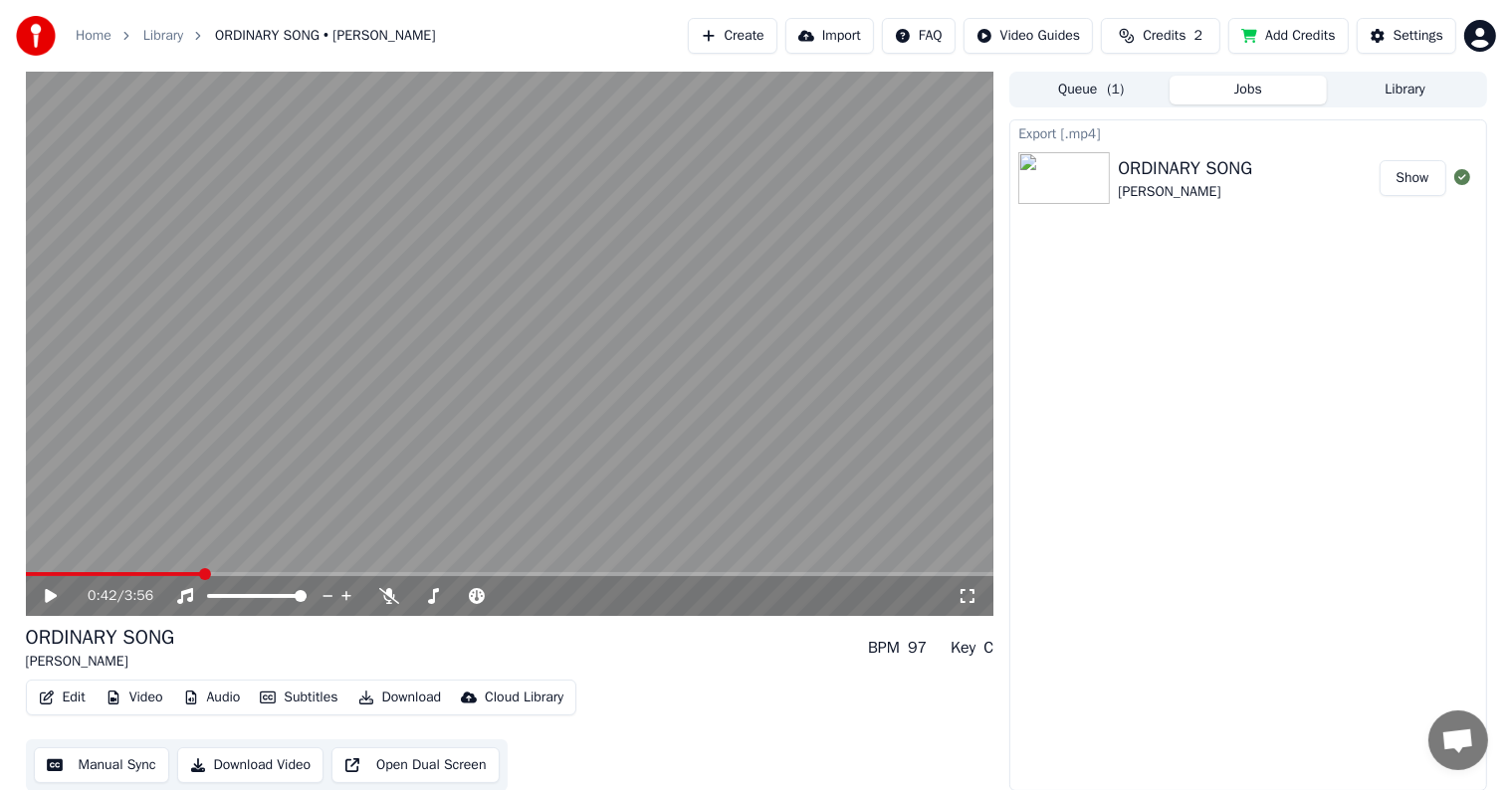 click on "Manual Sync" at bounding box center (102, 765) 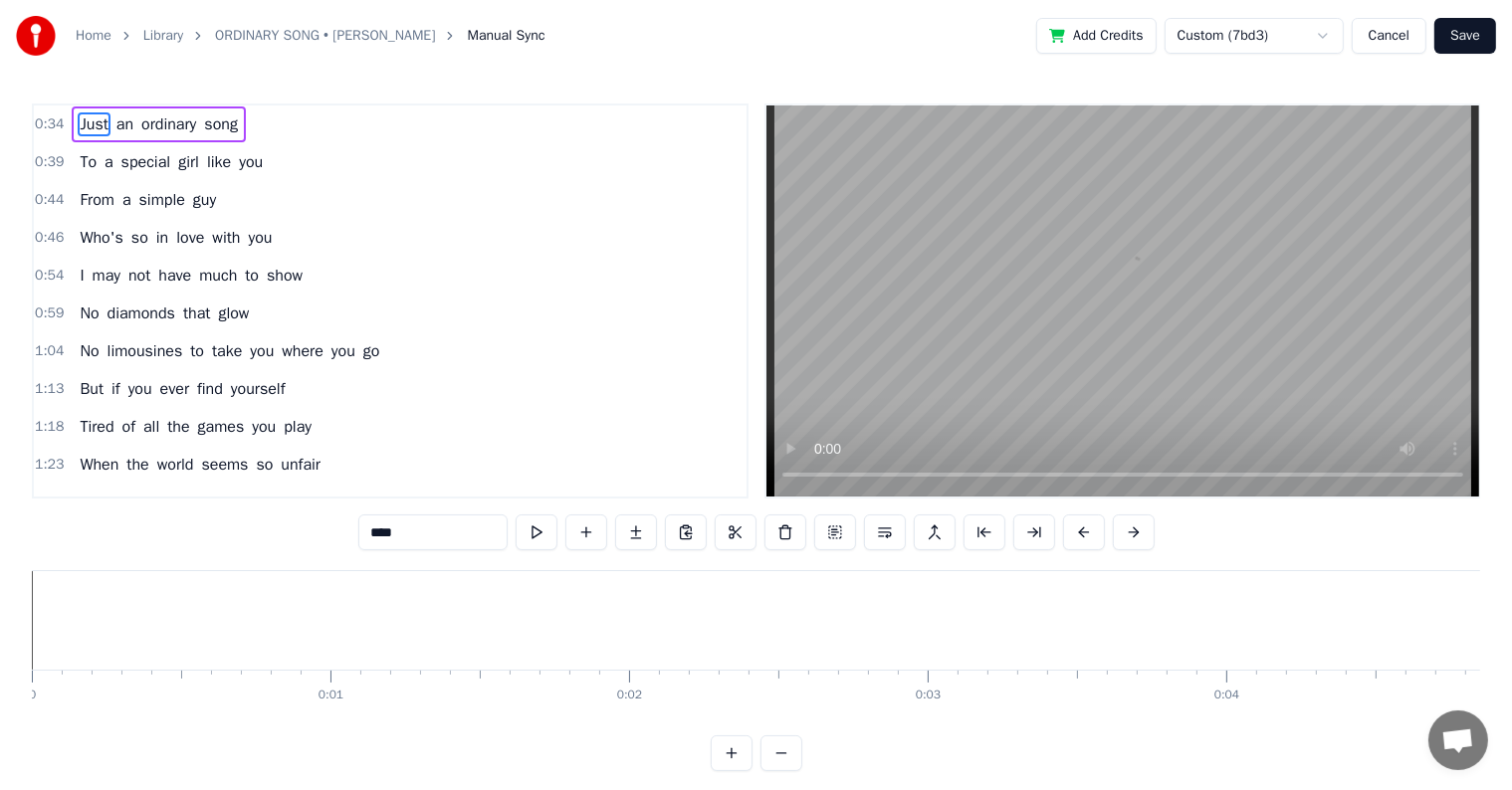scroll, scrollTop: 0, scrollLeft: 10166, axis: horizontal 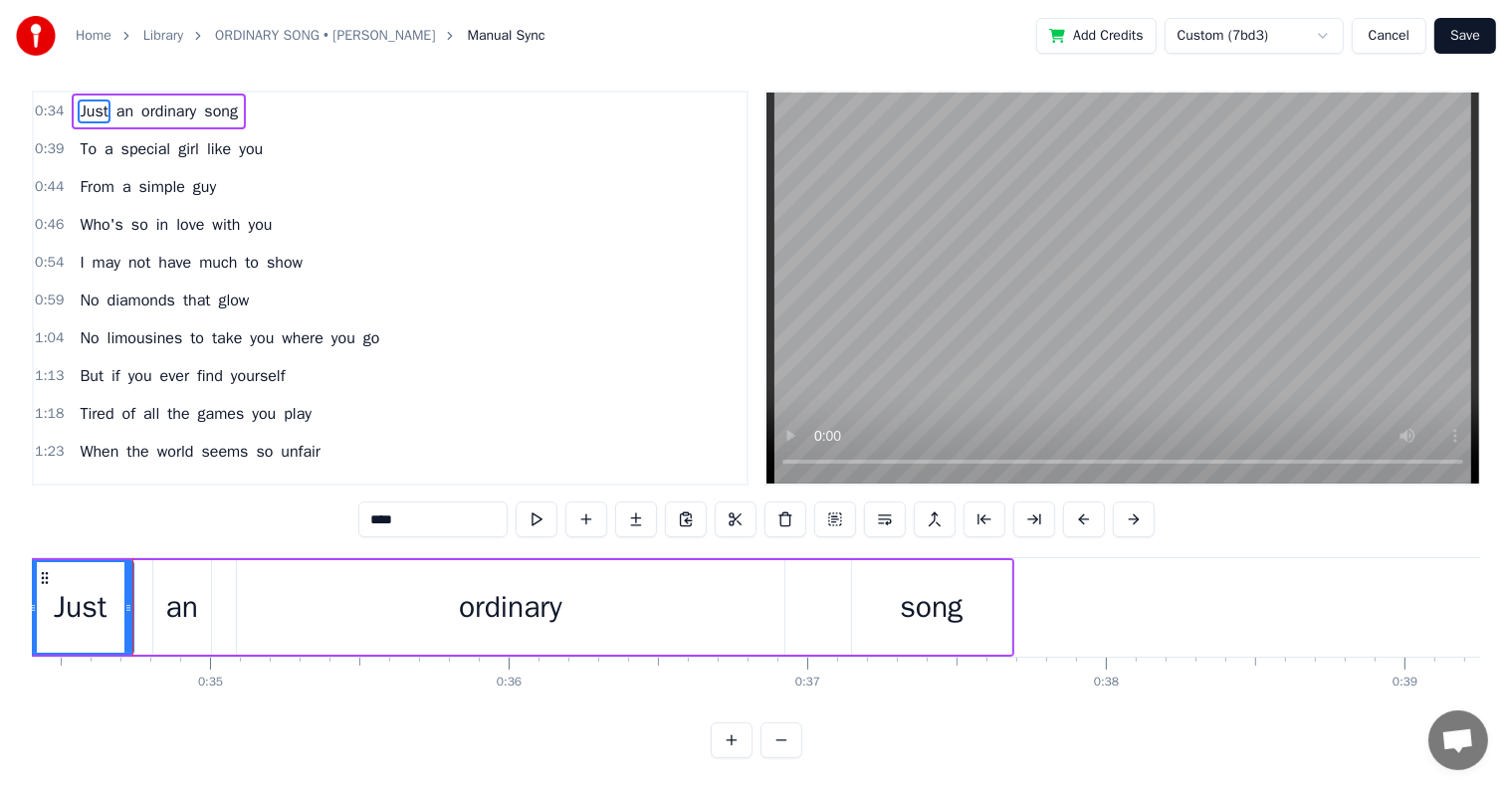 click on "Home Library ORDINARY SONG • [PERSON_NAME] Manual Sync Add Credits Custom (7bd3) Cancel Save 0:34 Just an ordinary song 0:39 To a special girl like you 0:44 From a simple guy 0:46 Who's so in love with you 0:54 I may not have much to show 0:59 No diamonds that glow 1:04 No limousines to take you where you go 1:13 But if you ever find yourself 1:18 Tired of all the games you play 1:23 When the world seems so unfair 1:28 You can count on me to stay 1:32 Just take some time to lend an ear 1:38 To this ordinary song 1:46 Just an ordinary song 1:51 To a special girl like you 1:55 From a simple guy 1:58 Who's so in love with you 2:05 I don't even have the looks 2:10 To make you glance my way 2:15 The clothes I wear may just seem so absurd 2:25 But deep inside of me is you 2:30 You give life to what I do 2:35 All those years may see you through 2:39 Still, I'll b е waiting here for you 2:44 If you have time please, lend an ear 2:50 To this ordinary song 2:57 Just an ordinary song 3:02 To a special girl like you a" at bounding box center (756, 372) 